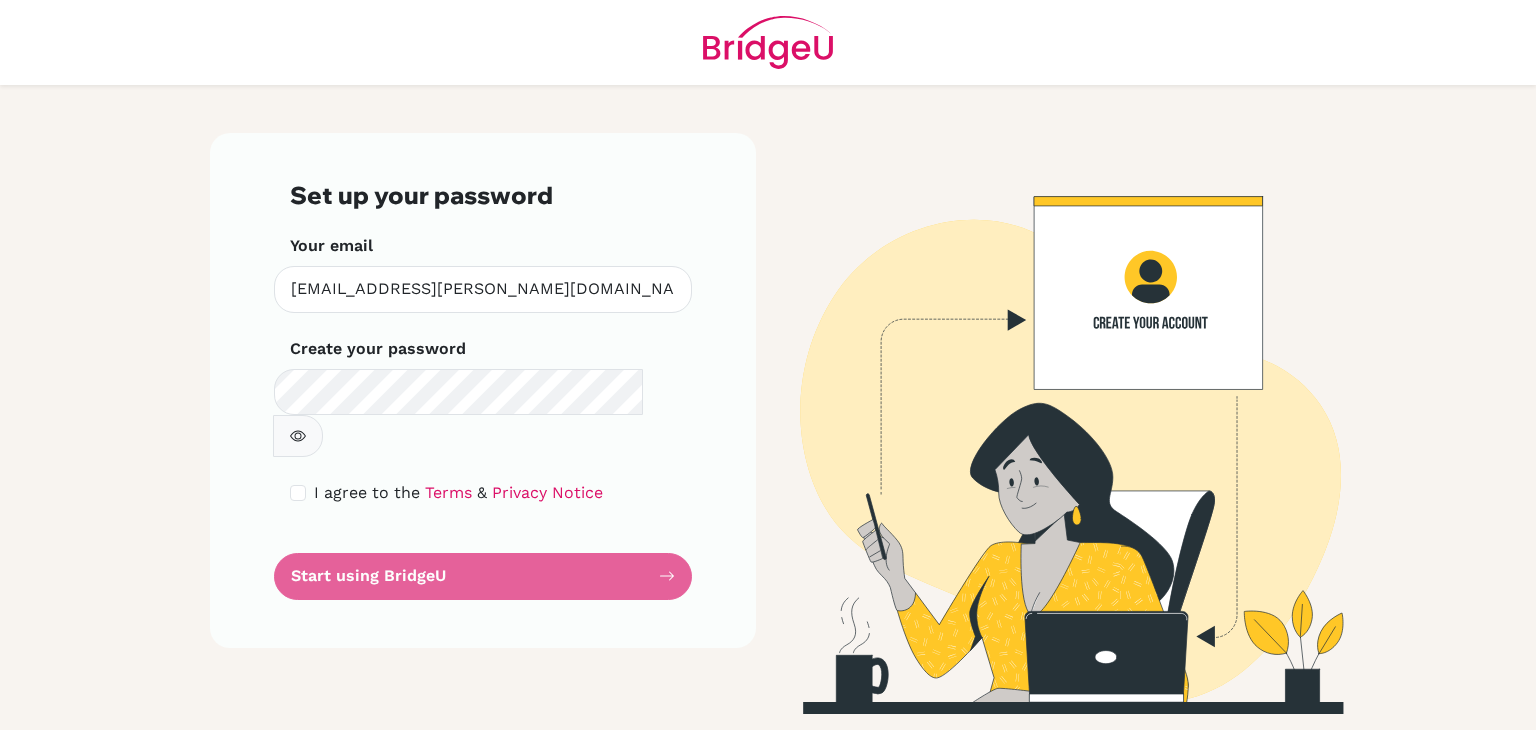scroll, scrollTop: 0, scrollLeft: 0, axis: both 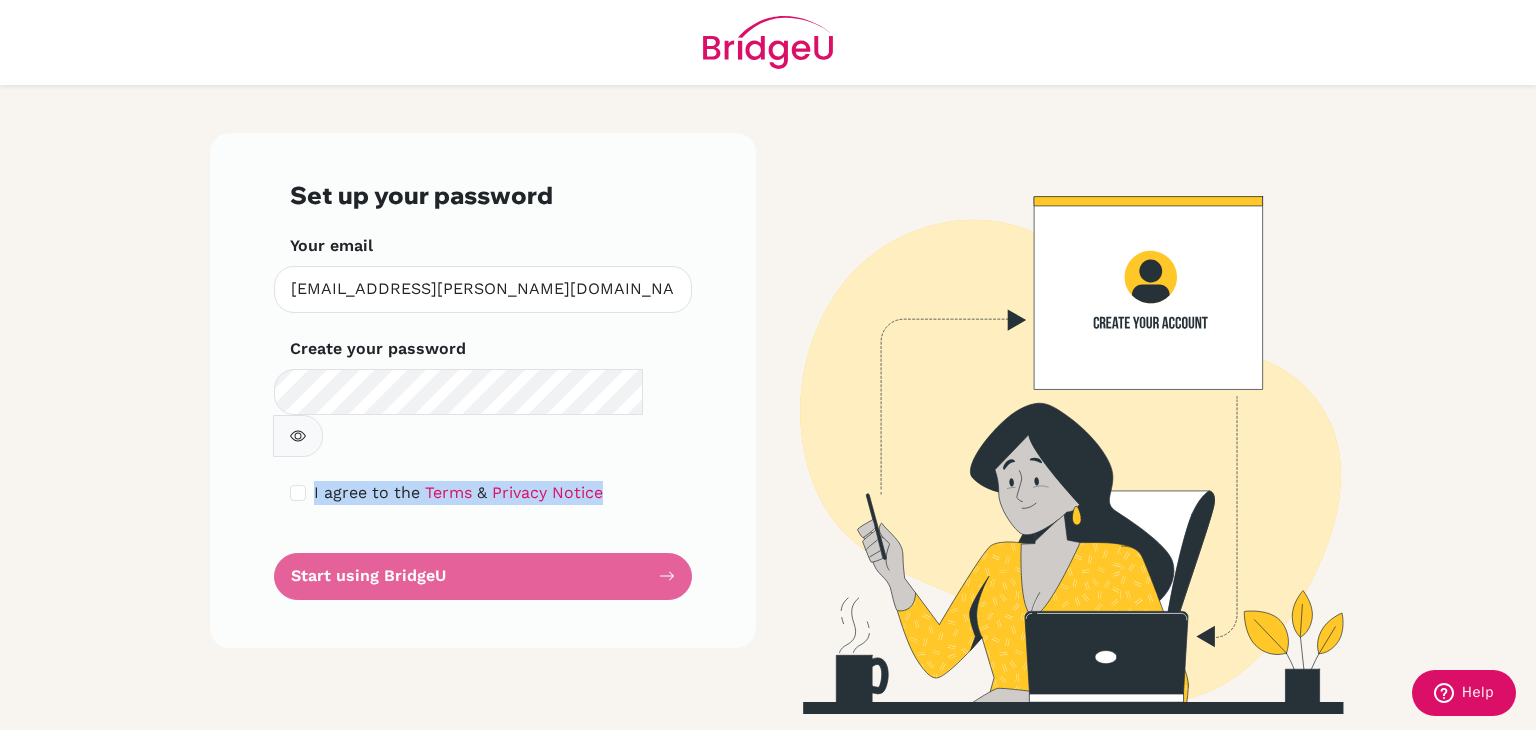 click on "Set up your password
Your email
aishwarya.chhasatia@odmegroup.org
Invalid email
Create your password
Make sure it's at least 6 characters
I agree to the
Terms
&
Privacy Notice
Start using BridgeU" at bounding box center [483, 390] 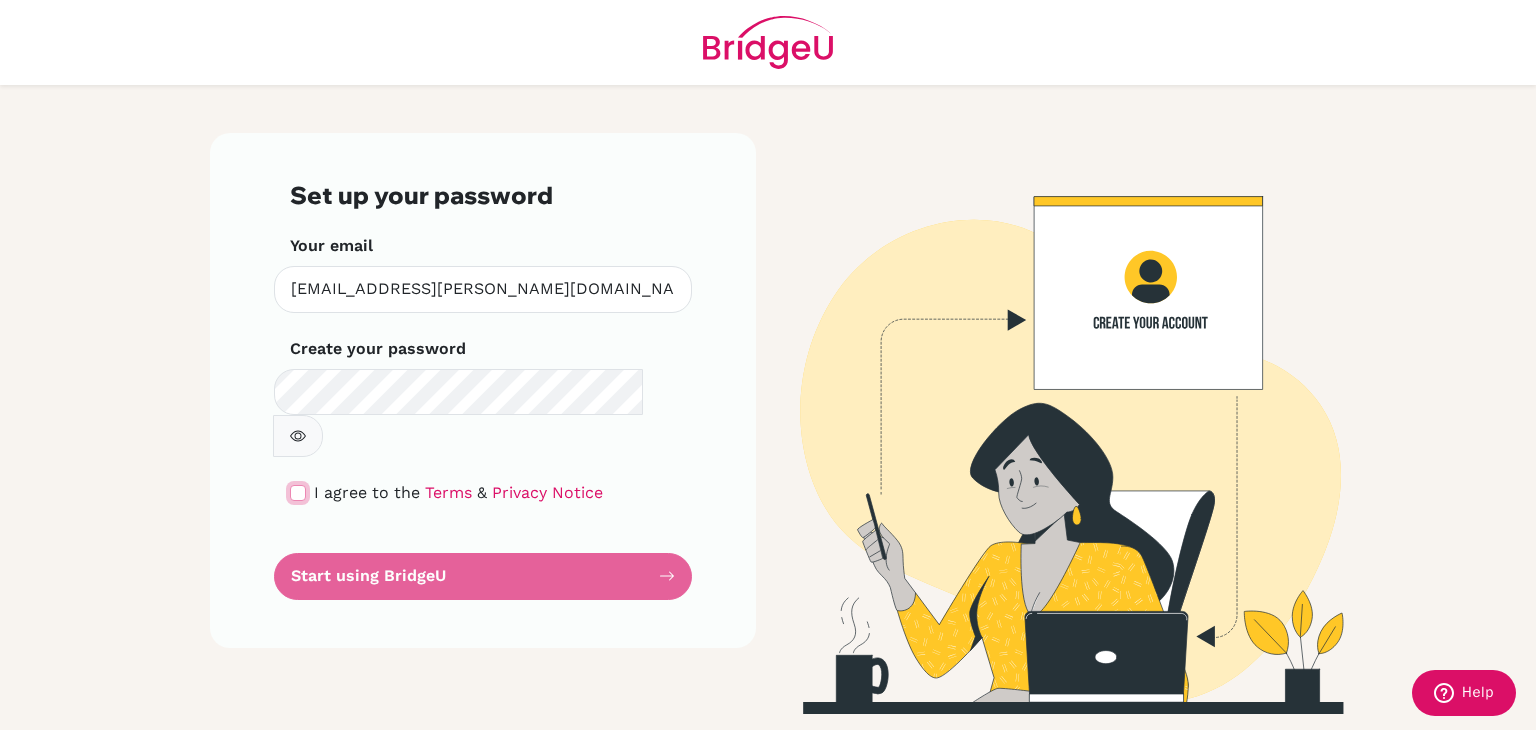 click at bounding box center [298, 493] 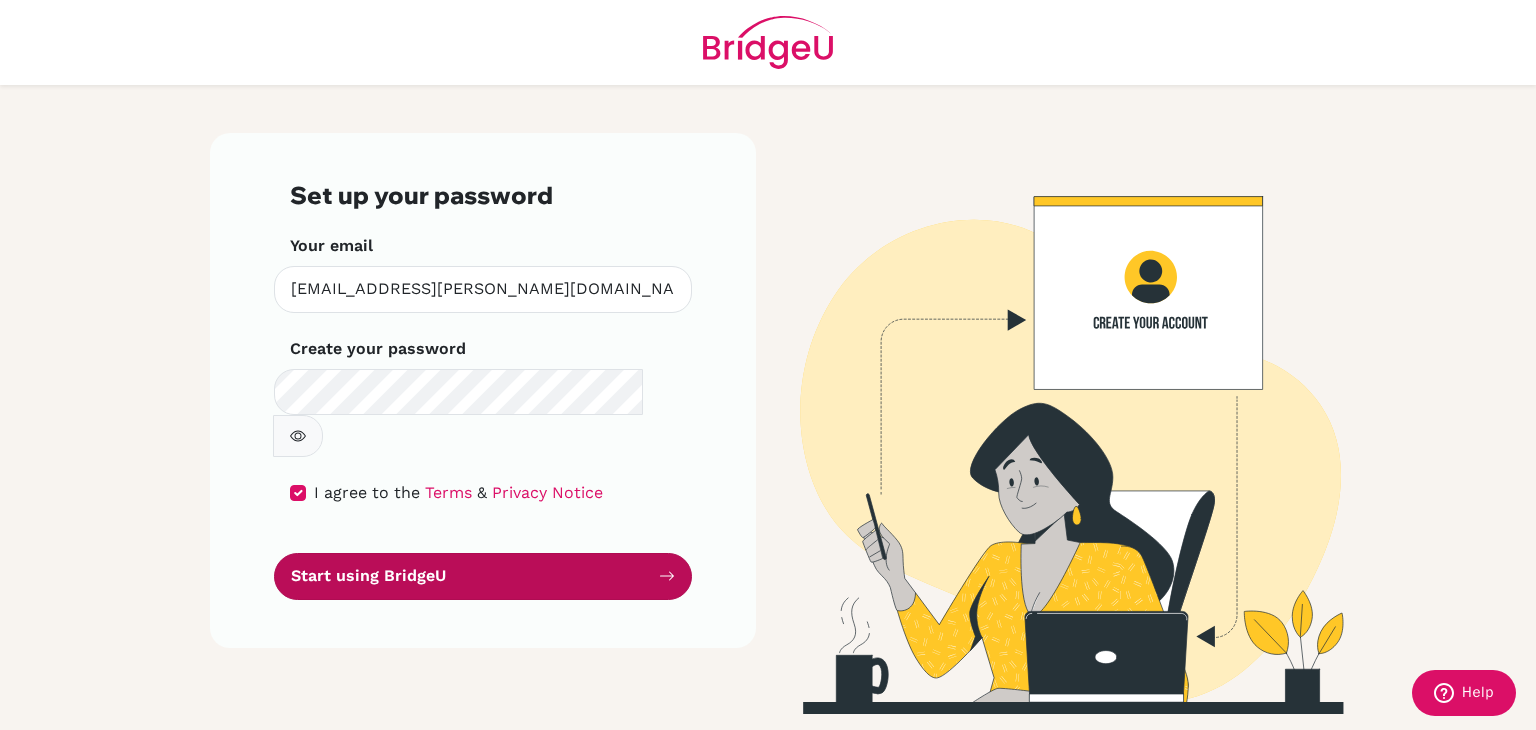 click on "Start using BridgeU" at bounding box center [483, 576] 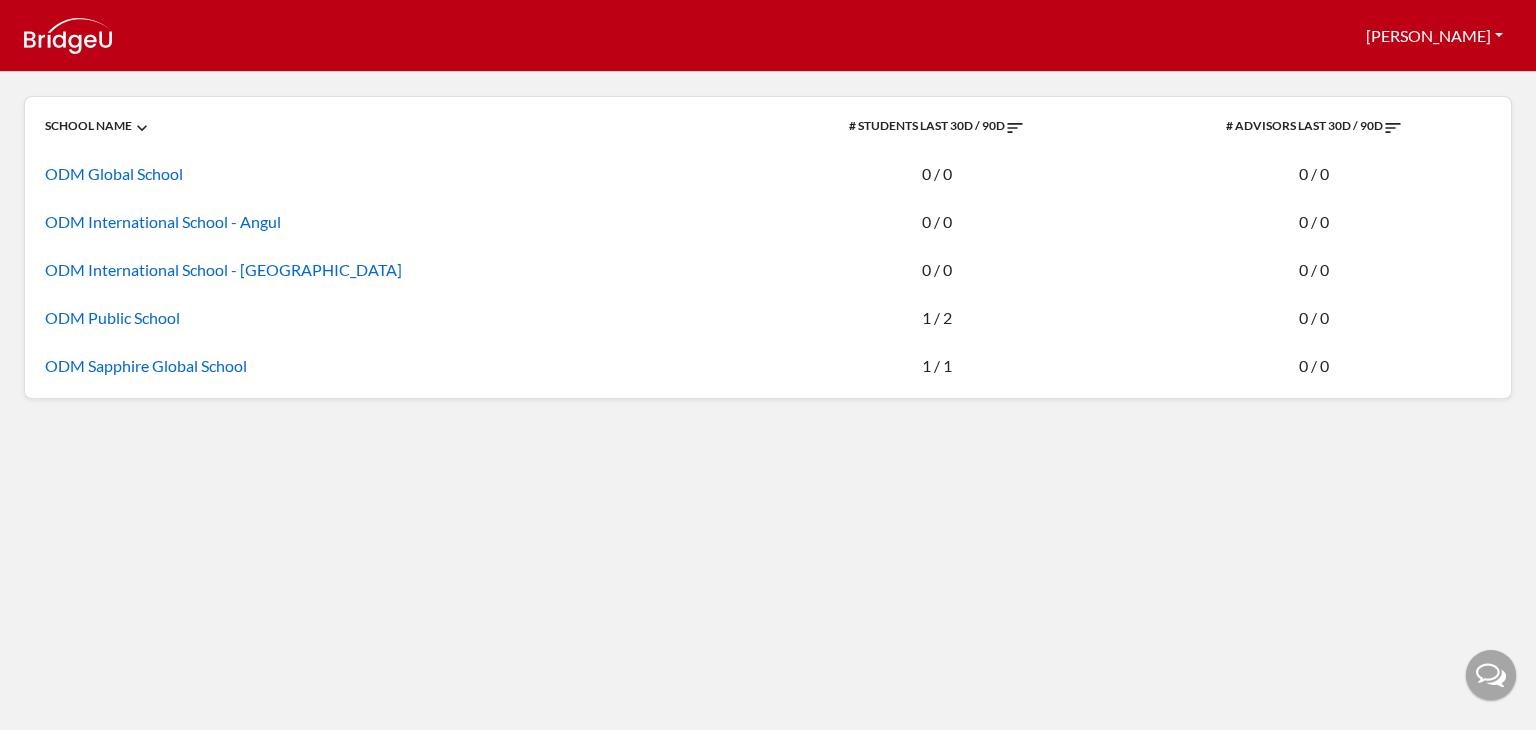 scroll, scrollTop: 0, scrollLeft: 0, axis: both 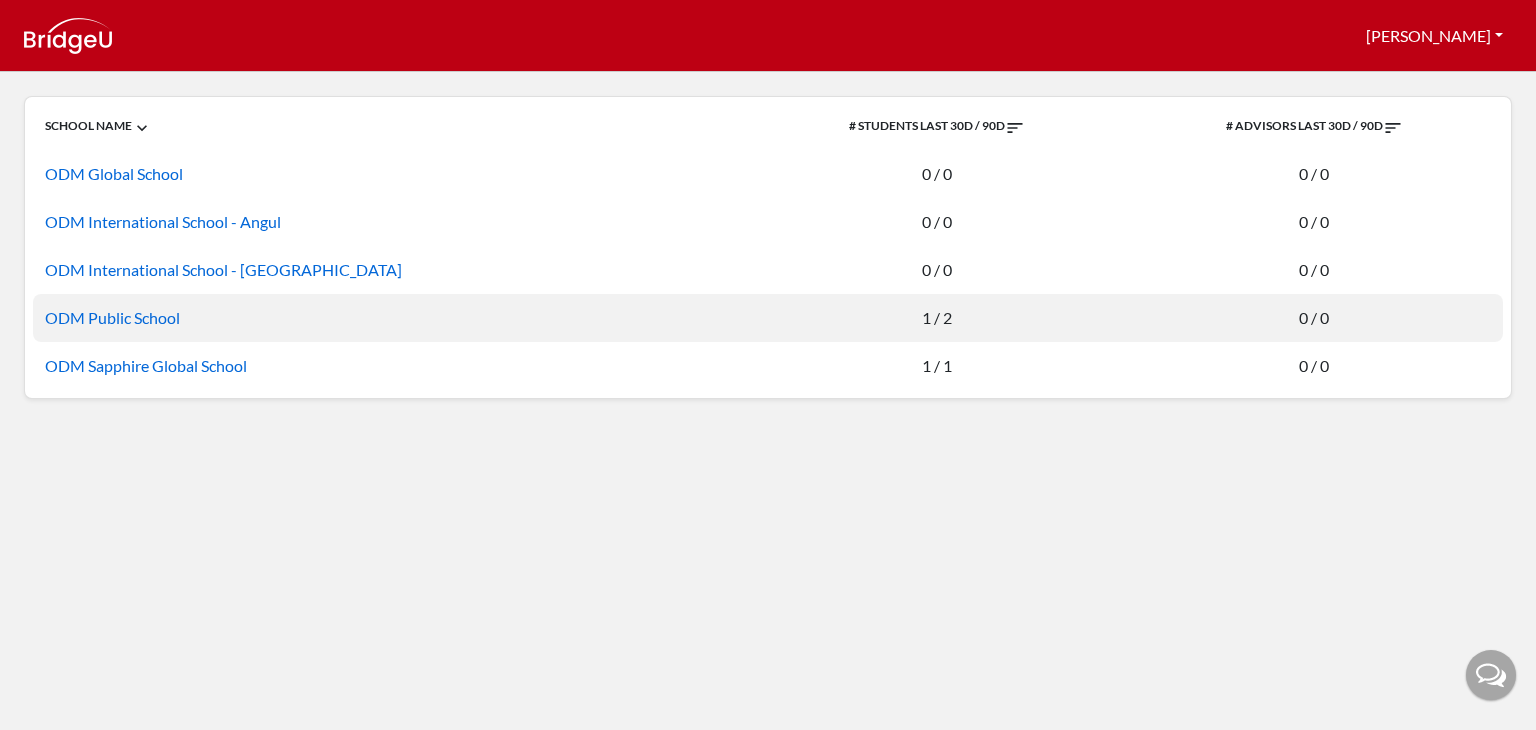 click on "0 / 0" at bounding box center [1314, 318] 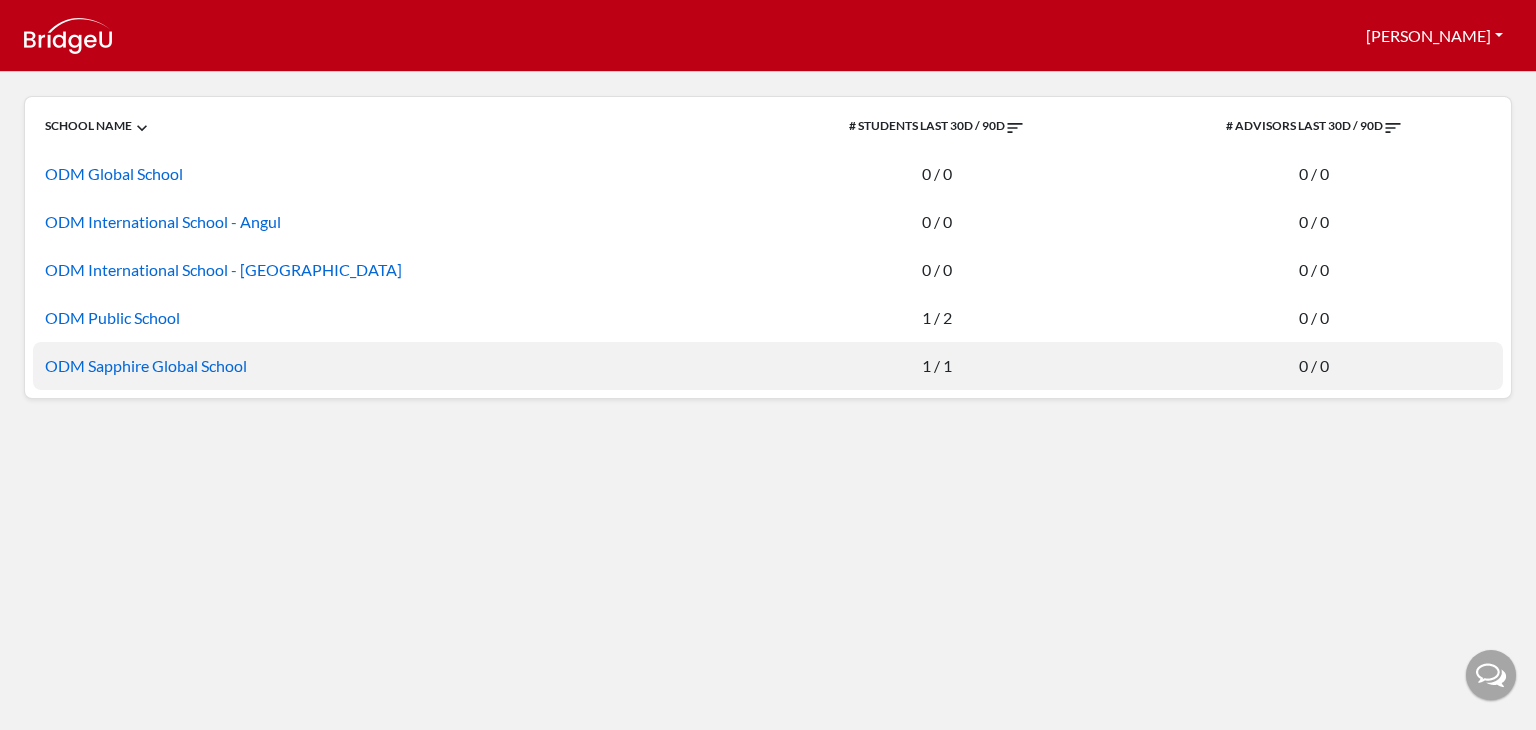 click on "ODM Sapphire Global School" at bounding box center [391, 366] 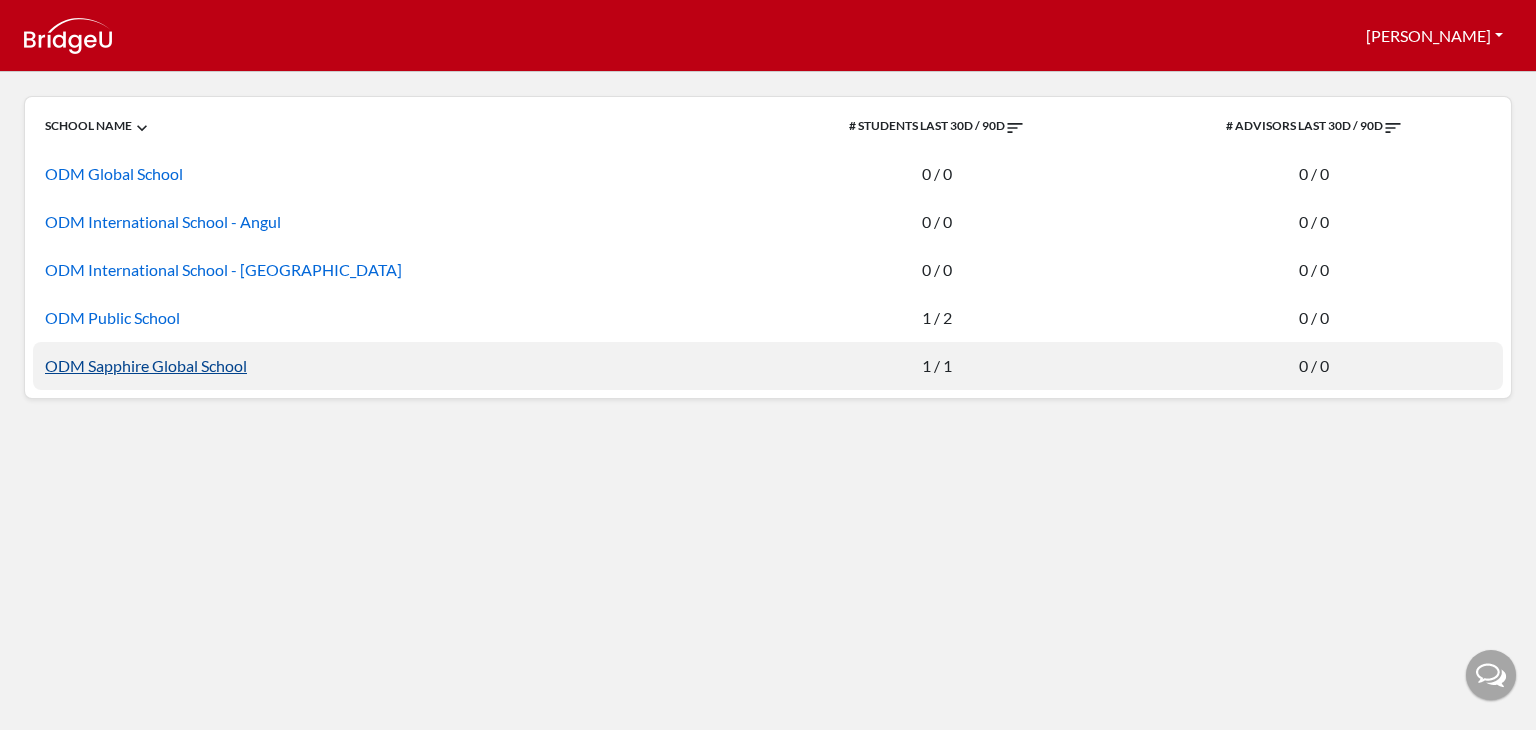 click on "ODM Sapphire Global School" at bounding box center (146, 365) 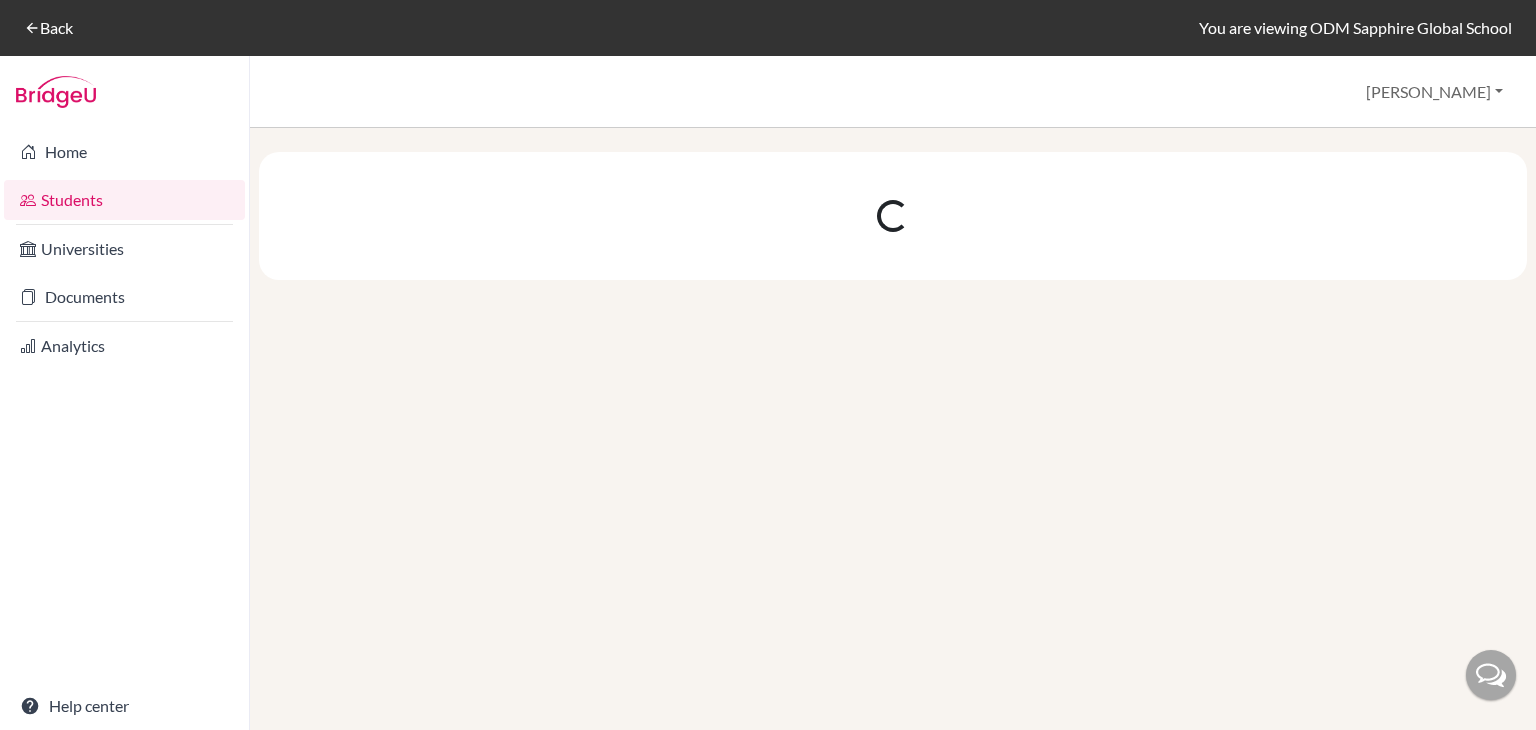 scroll, scrollTop: 0, scrollLeft: 0, axis: both 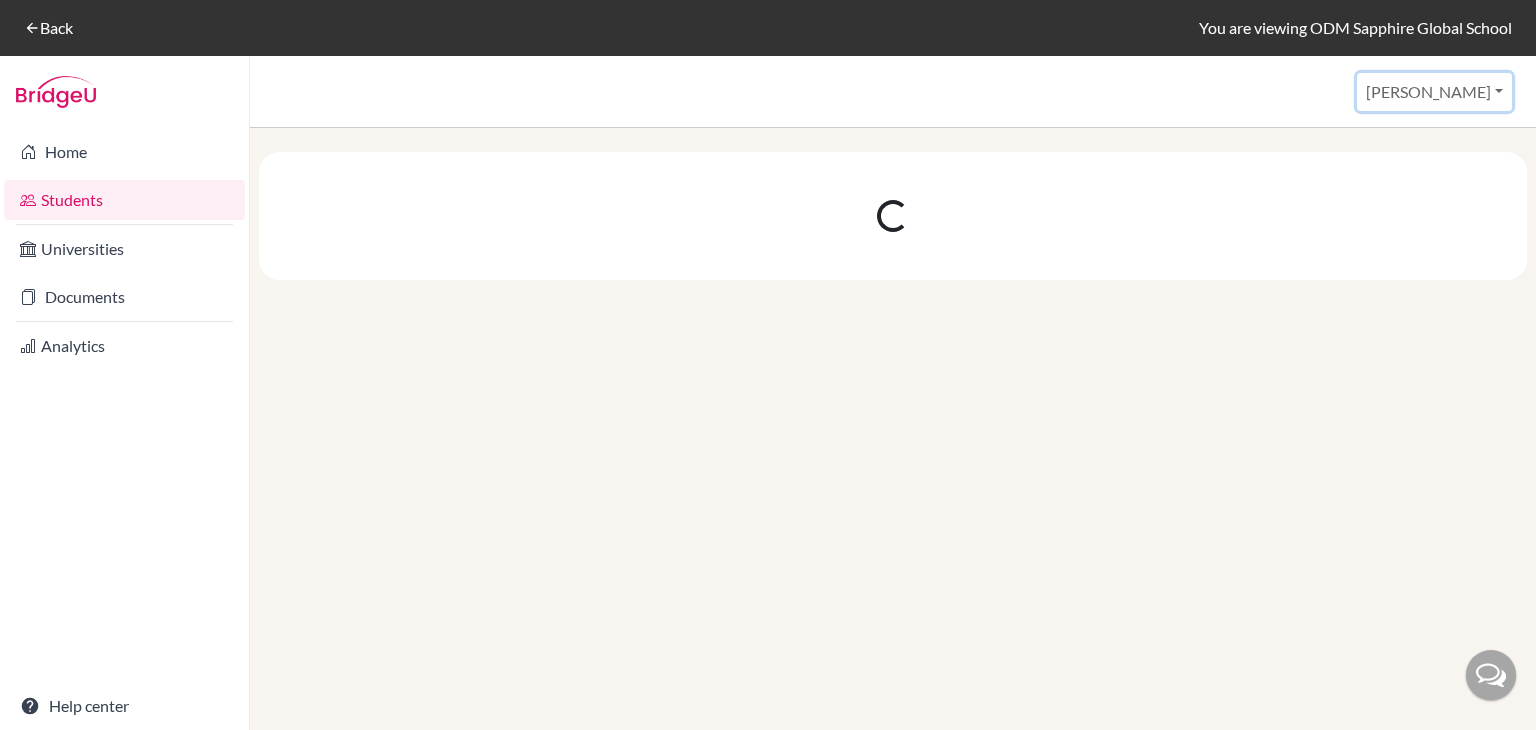 click on "[PERSON_NAME]" at bounding box center (1434, 92) 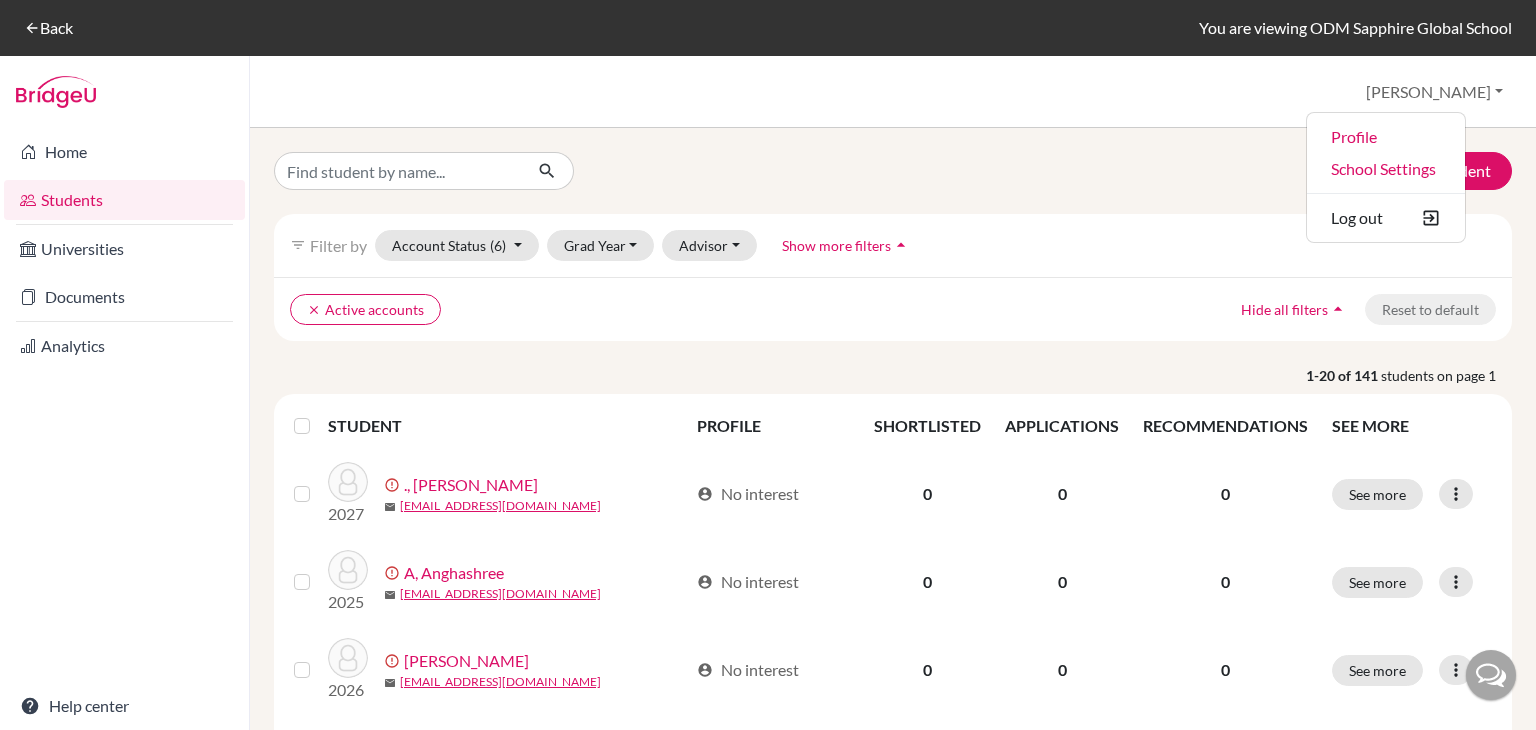 click on "Add student" at bounding box center [893, 171] 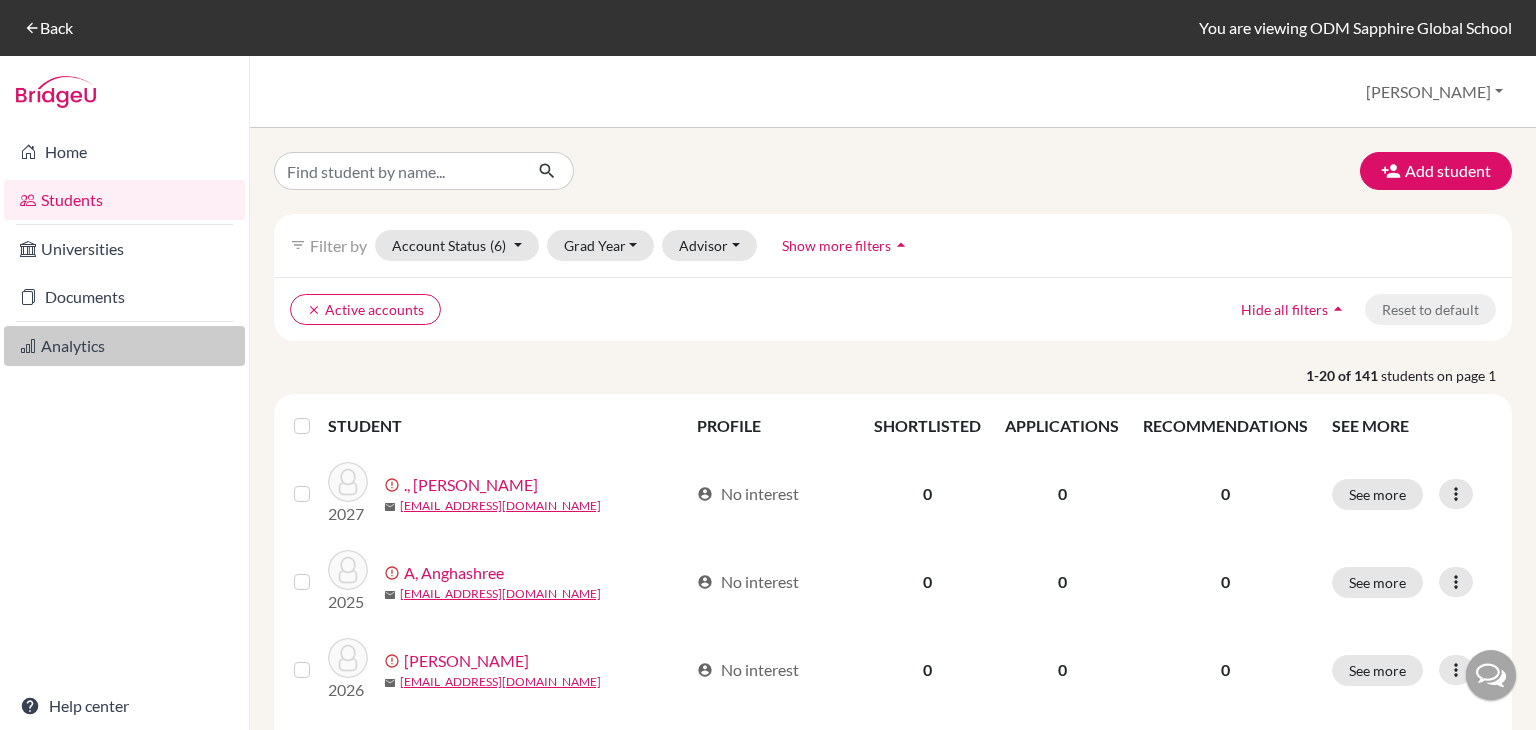 click on "Analytics" at bounding box center (124, 346) 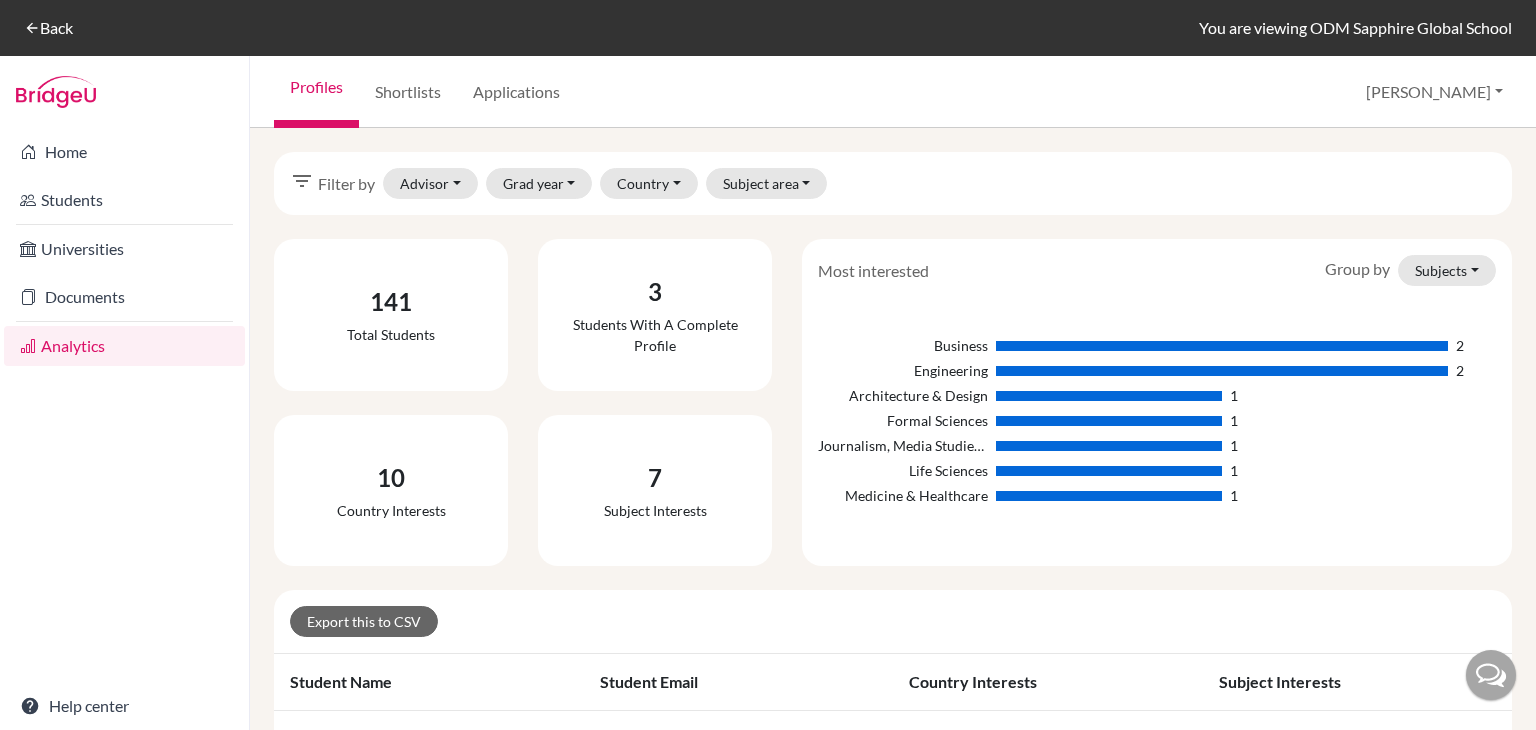 scroll, scrollTop: 0, scrollLeft: 0, axis: both 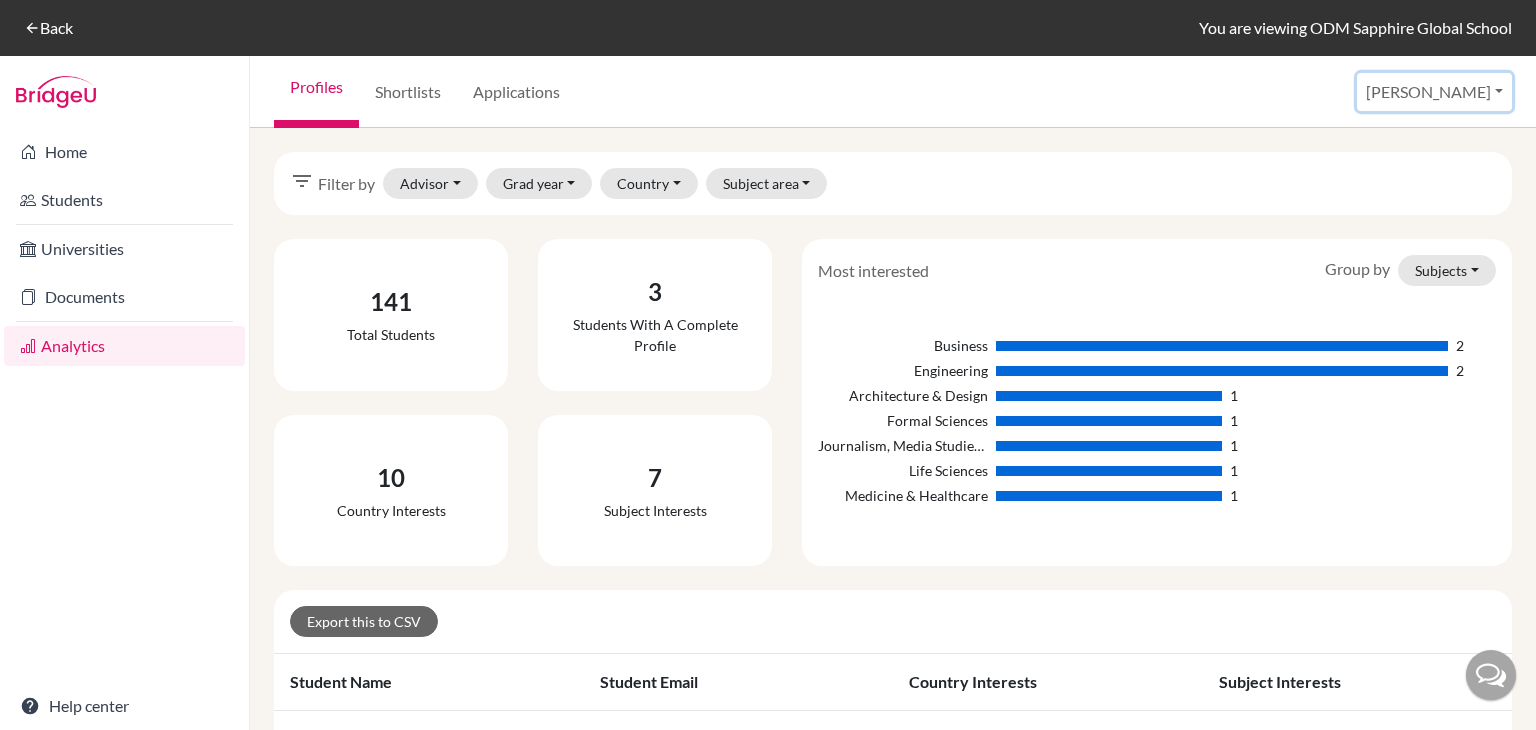 click on "[PERSON_NAME]" at bounding box center (1434, 92) 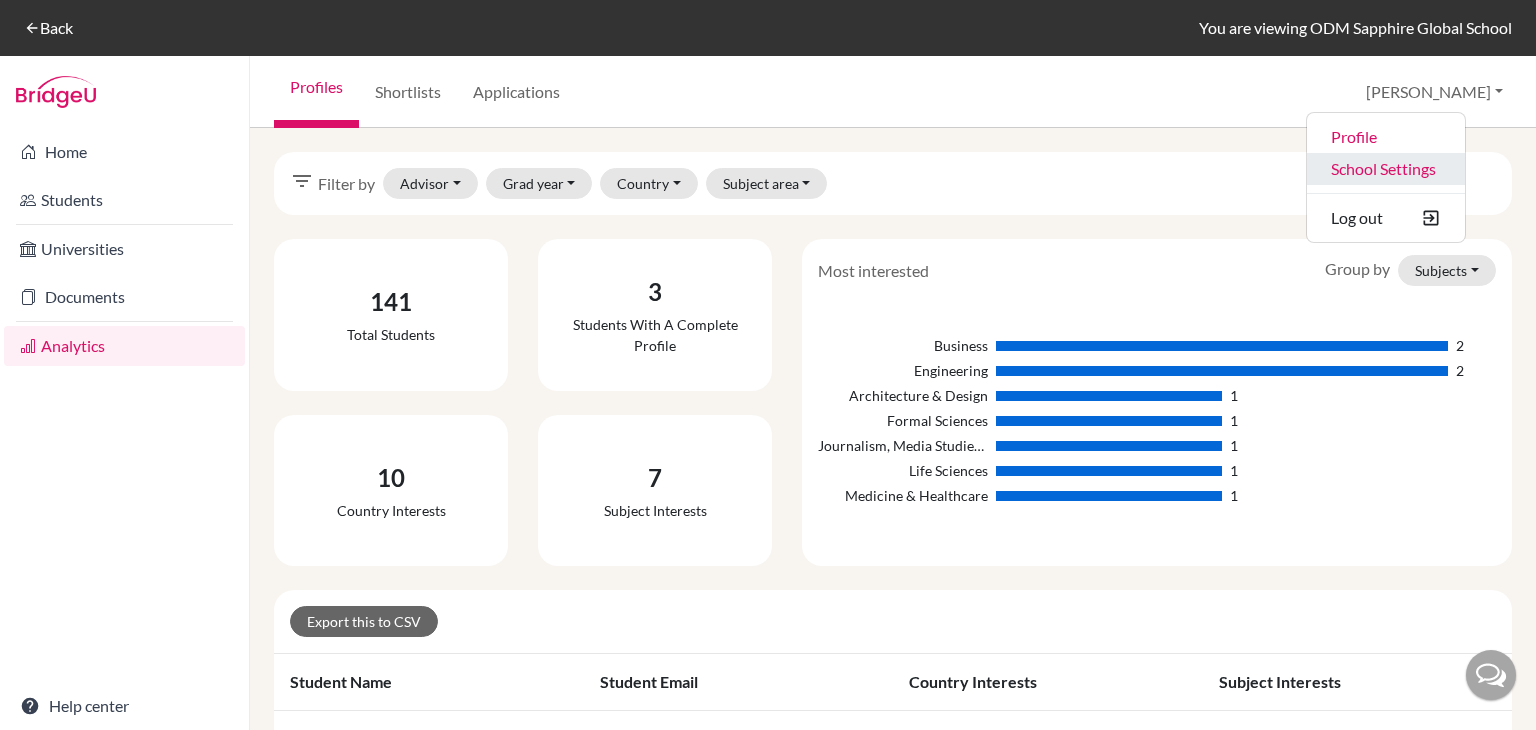 click on "School Settings" at bounding box center [1386, 169] 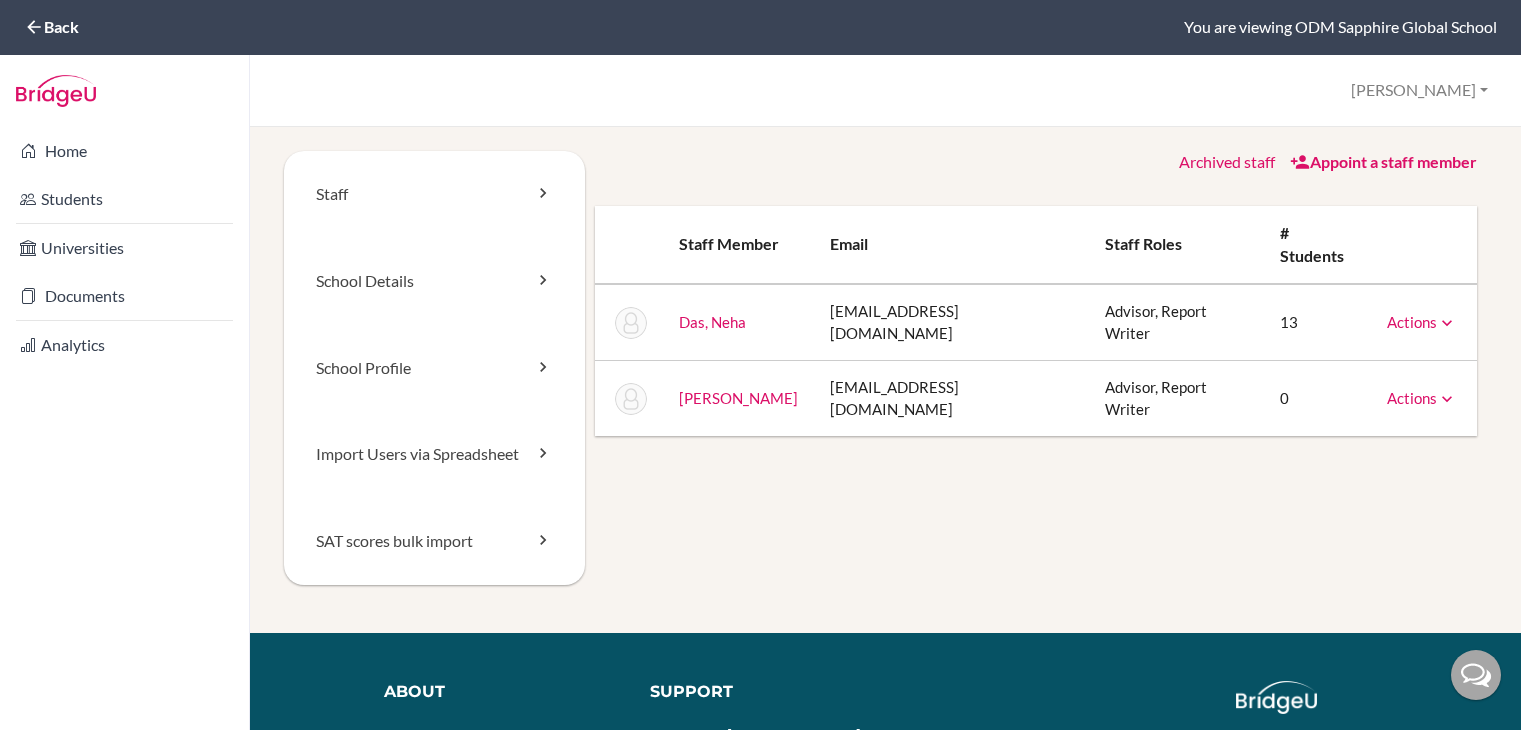 scroll, scrollTop: 0, scrollLeft: 0, axis: both 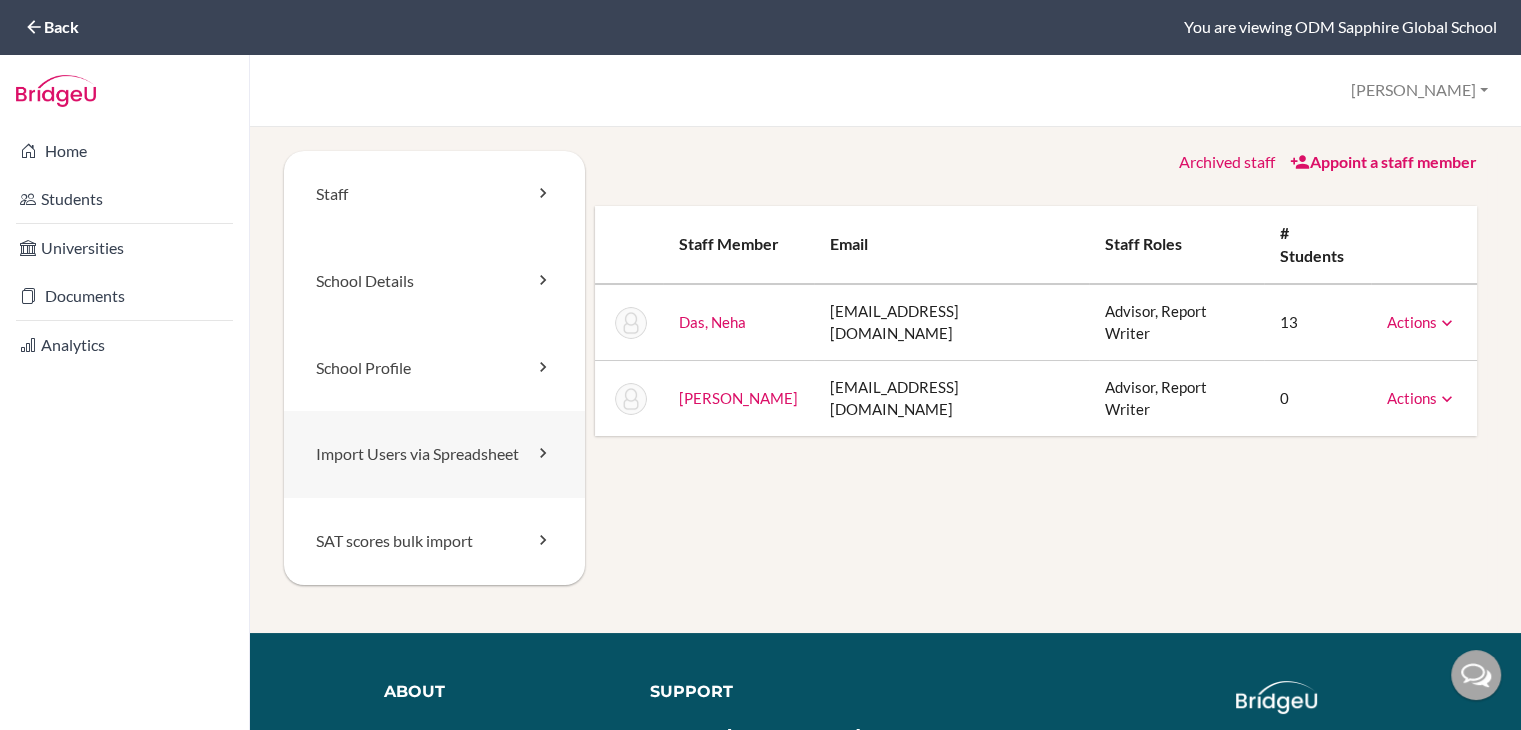 click on "Import Users via Spreadsheet" at bounding box center [434, 454] 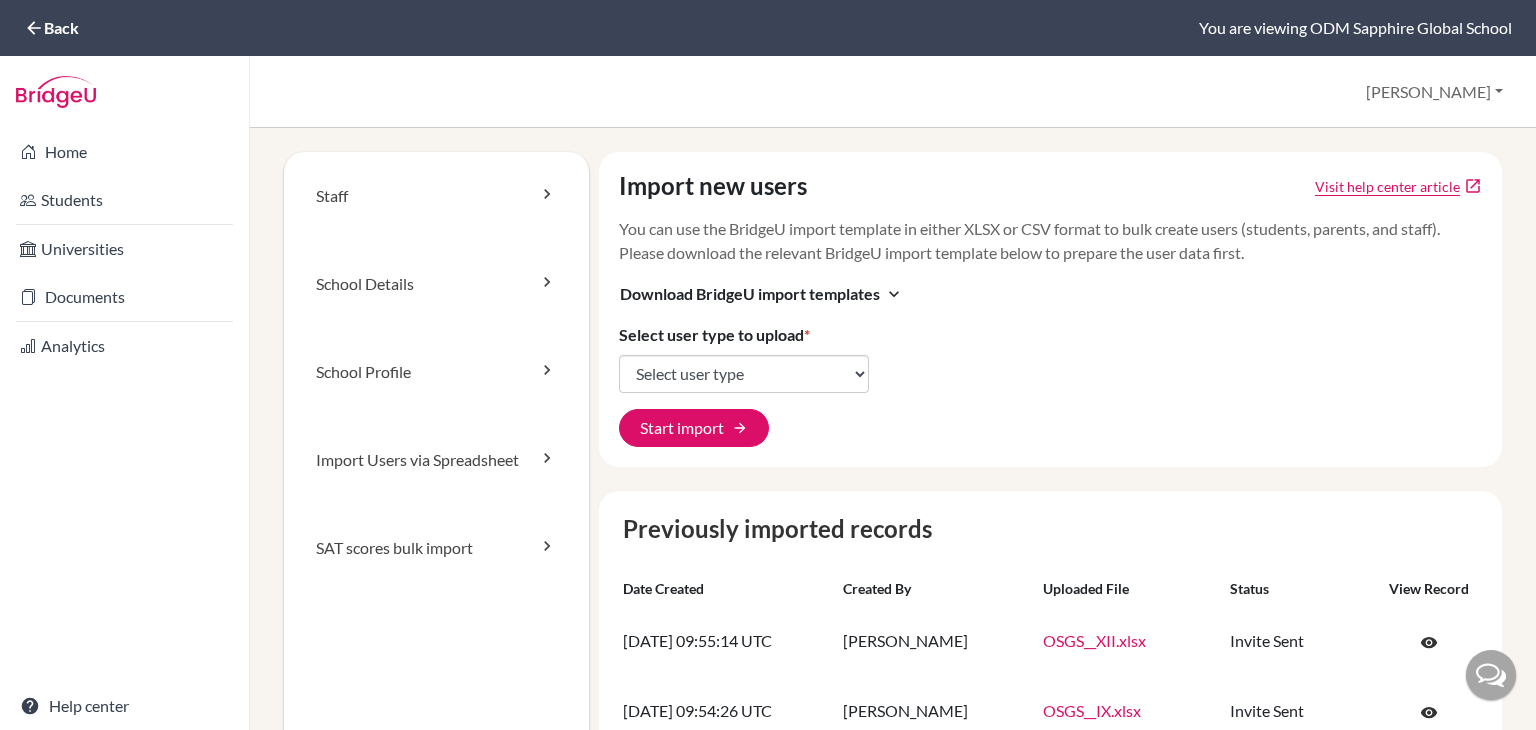 scroll, scrollTop: 0, scrollLeft: 0, axis: both 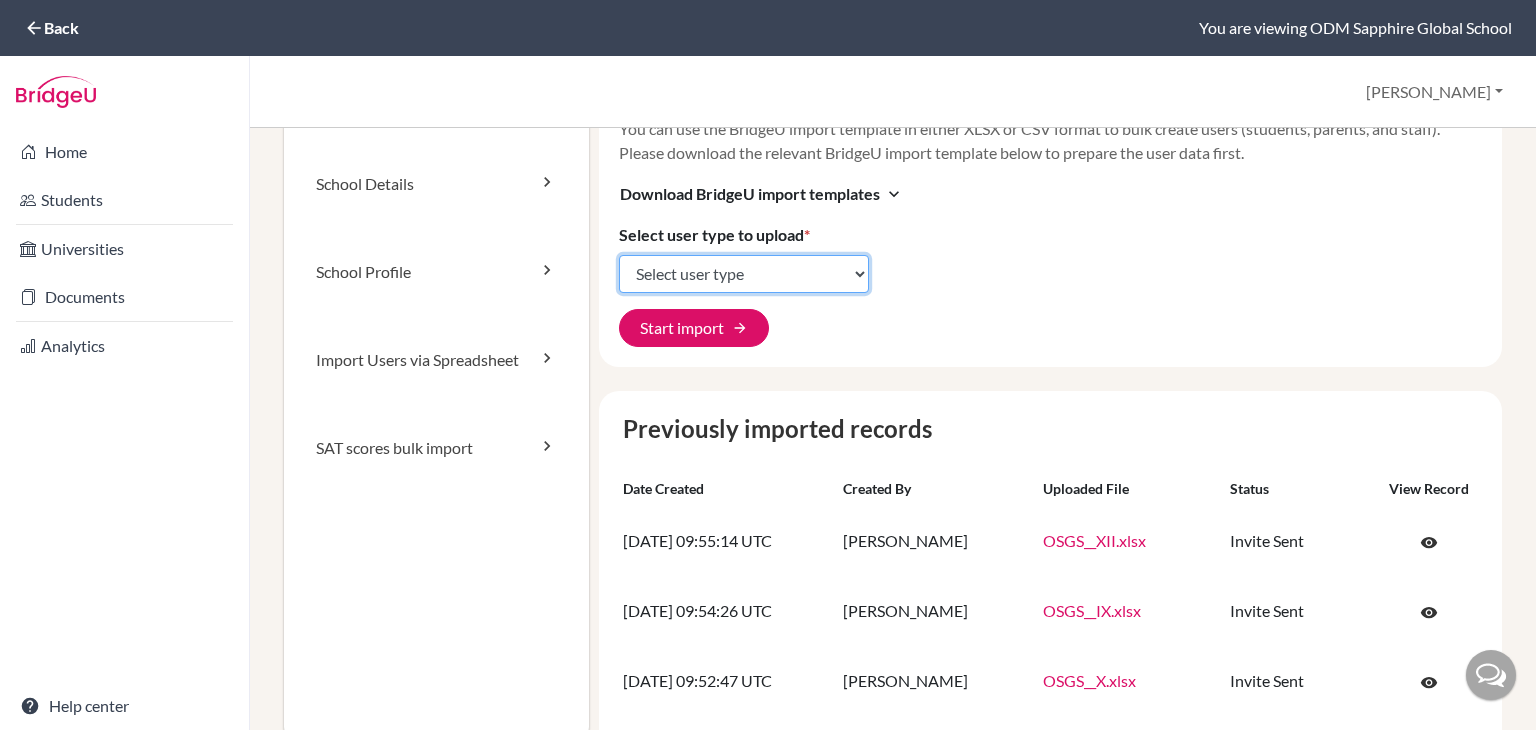 click on "Select user type Students Students and parents Parents Advisors Report writers" 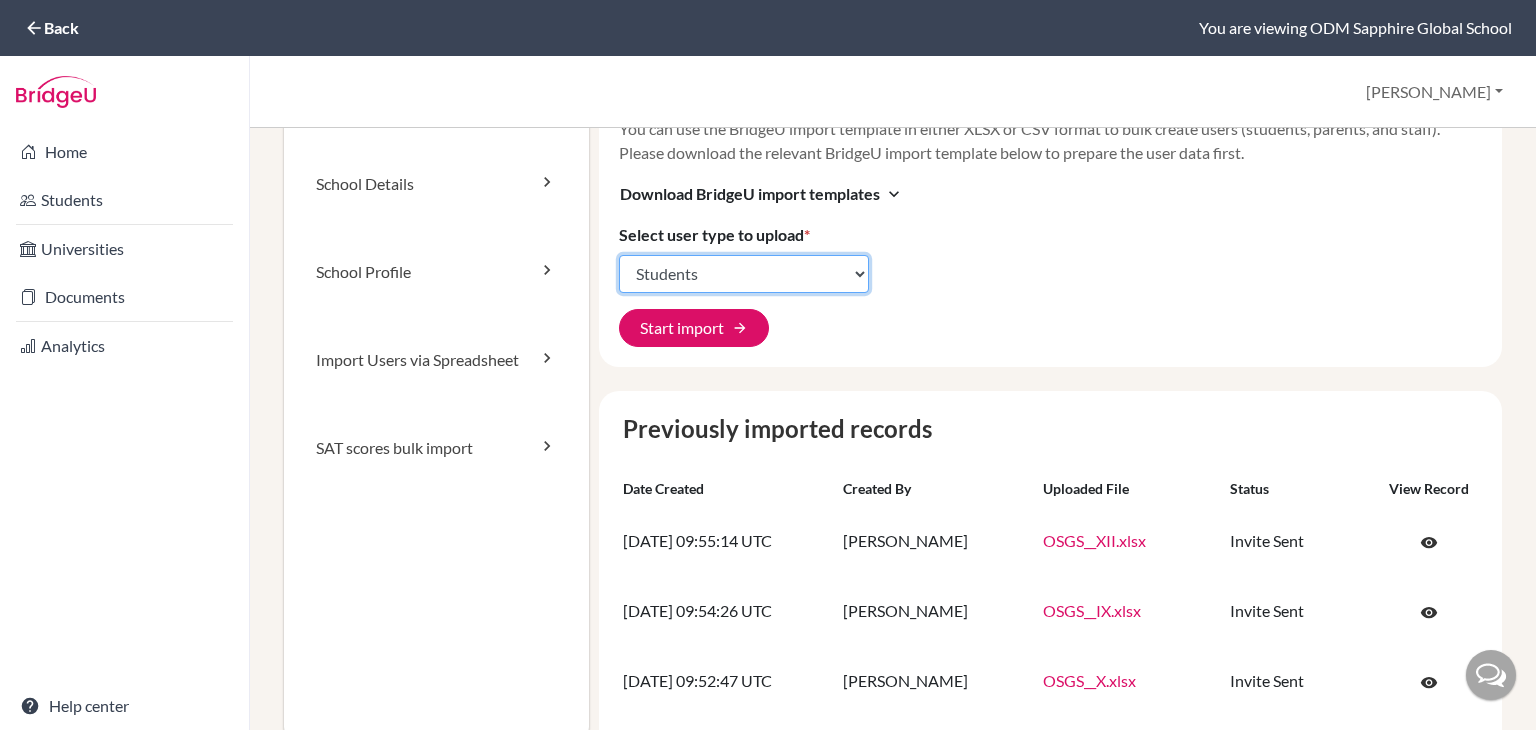 click on "Select user type Students Students and parents Parents Advisors Report writers" 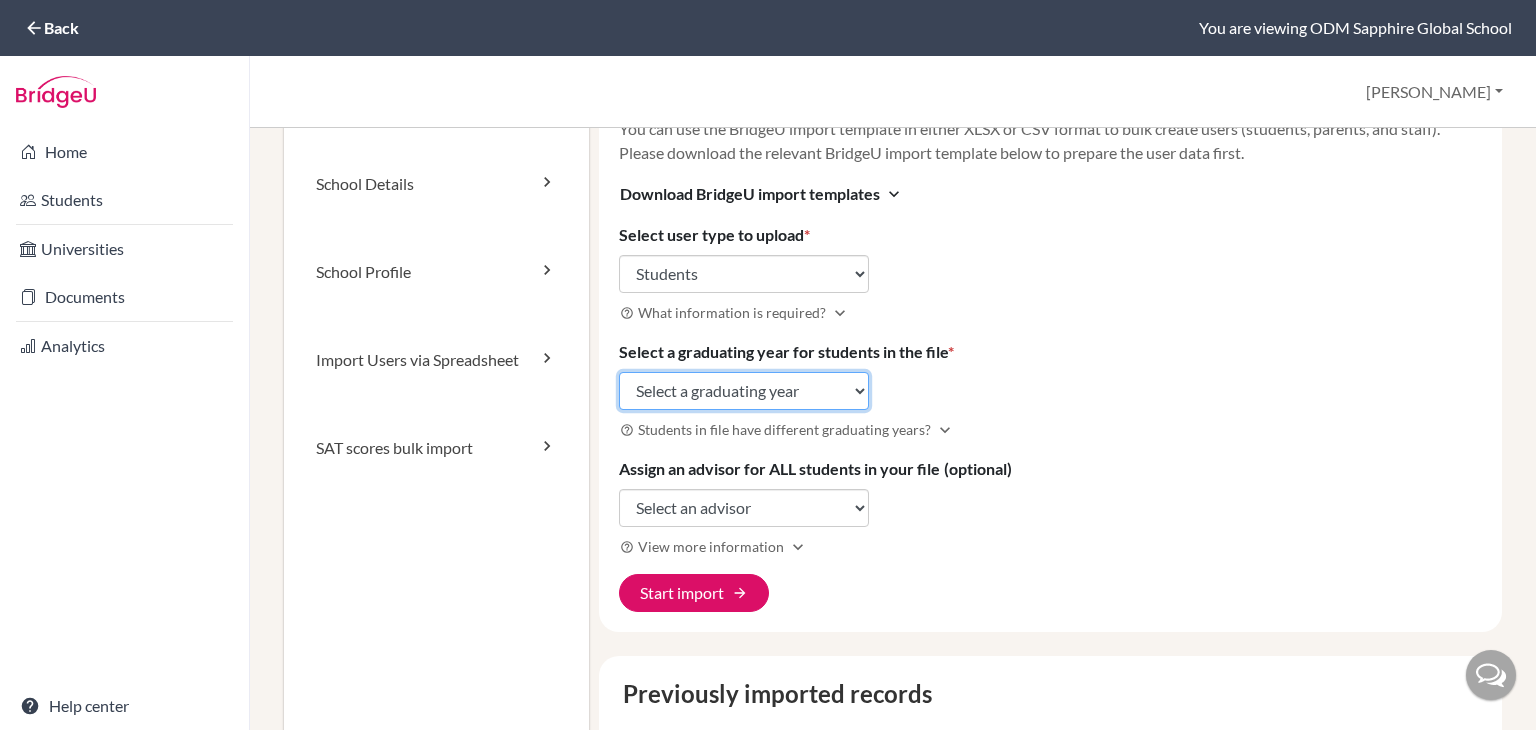 click on "Select a graduating year 2024 2025 2026 2027 2028 2029" 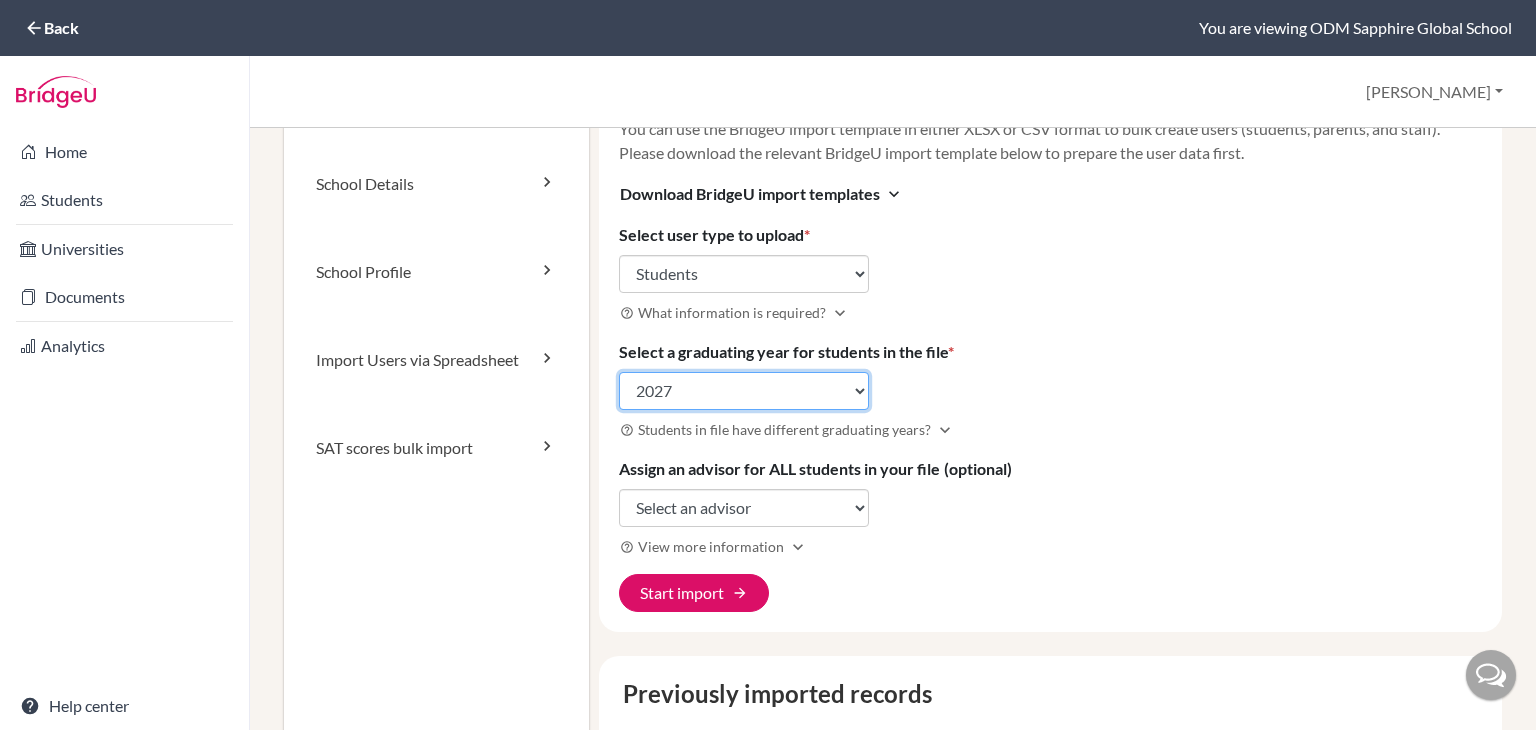 click on "Select a graduating year 2024 2025 2026 2027 2028 2029" 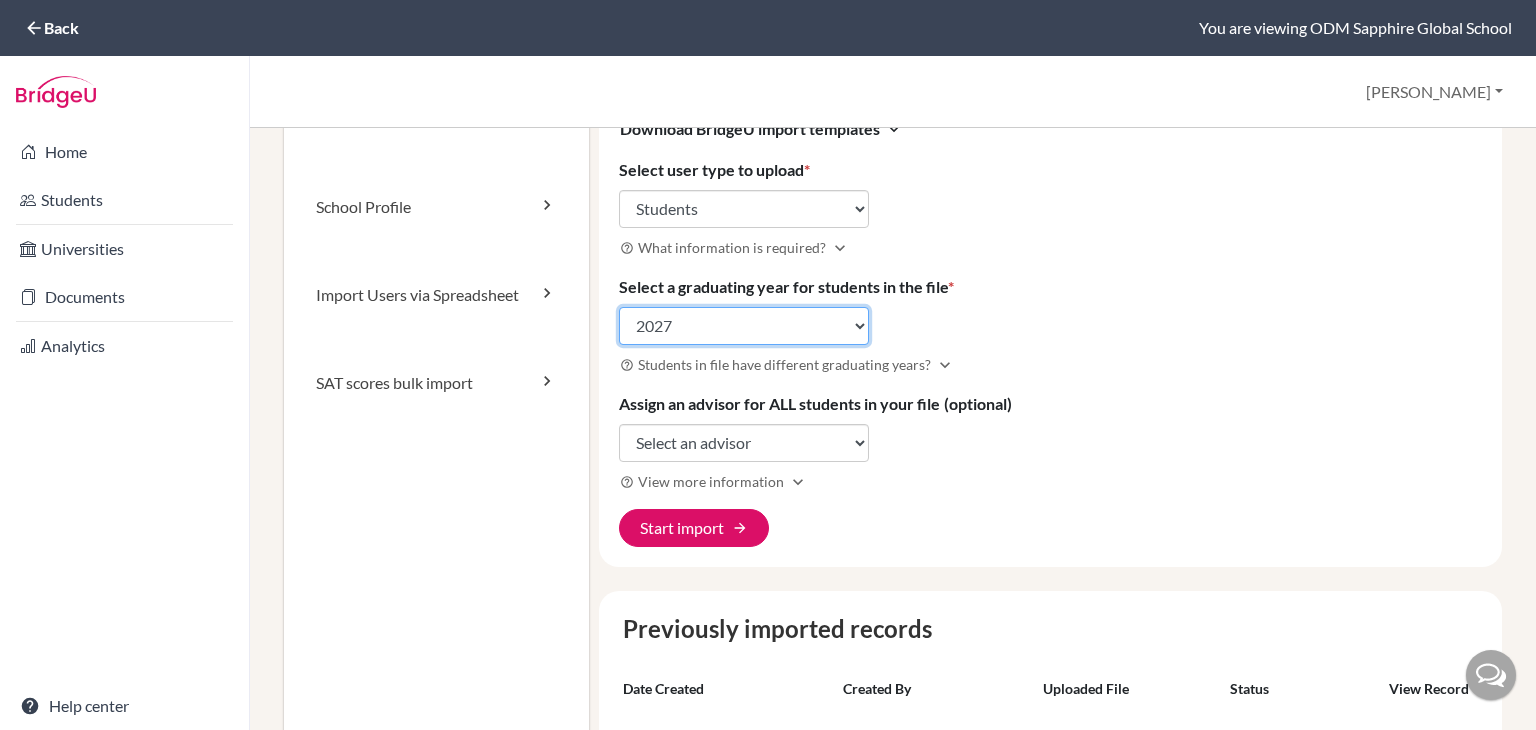 scroll, scrollTop: 200, scrollLeft: 0, axis: vertical 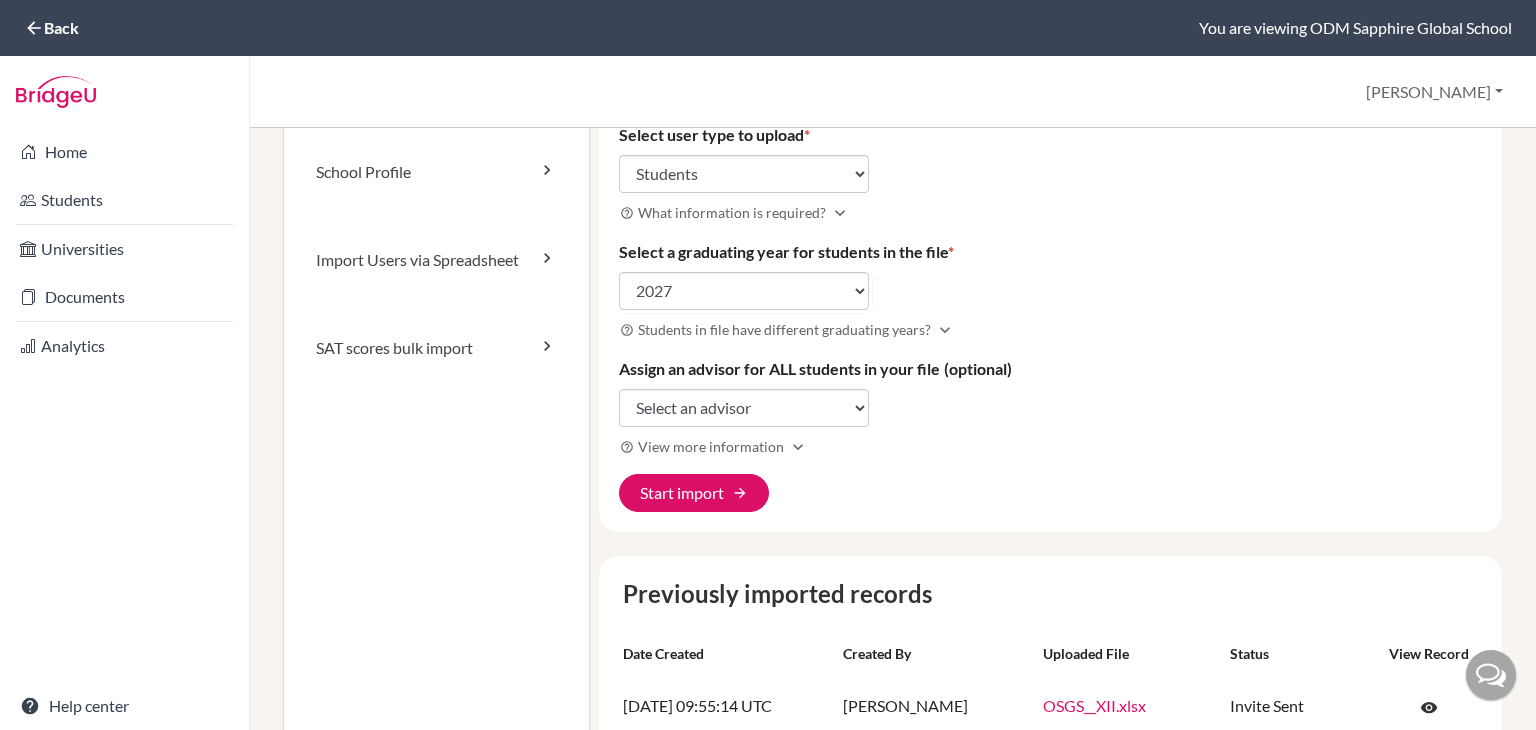 click on "Import new users Visit help center article open_in_new You can use the BridgeU import template in either XLSX or CSV format to bulk create users (students, parents, and staff). Please download the relevant BridgeU import template below to prepare the user data first. Download BridgeU import templates expand_more Select user type to upload * Select user type Students Students and parents Parents Advisors Report writers help_outline What information is required? expand_more Select a graduating year for students in the file * Select a graduating year 2024 2025 2026 2027 2028 2029 help_outline Students in file have different graduating years? expand_more Assign an advisor for ALL students in your file (optional) Select an advisor Neha Das Amit Singh help_outline View more information expand_more Start import arrow_forward" at bounding box center (1051, 242) 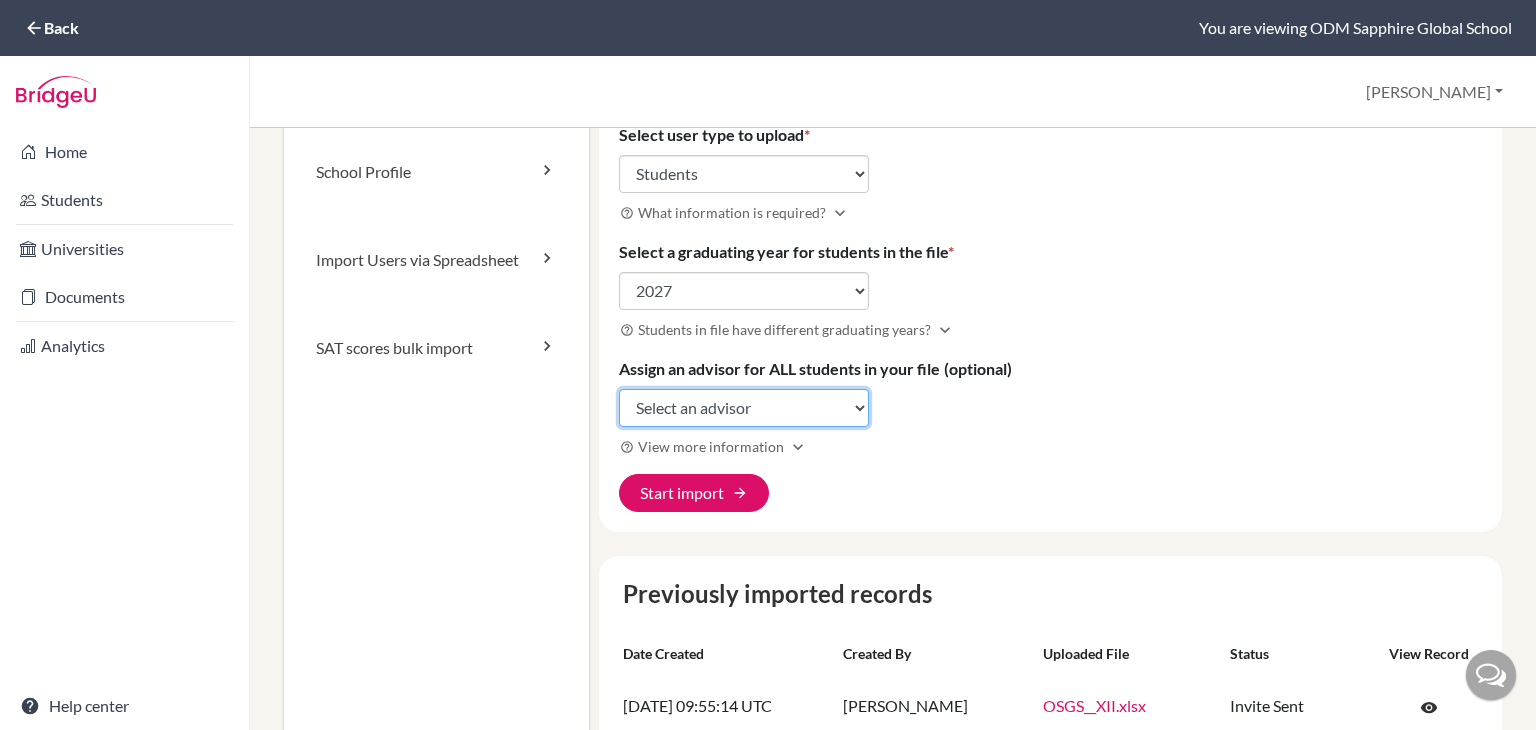 click on "Select an advisor Neha Das Amit Singh" 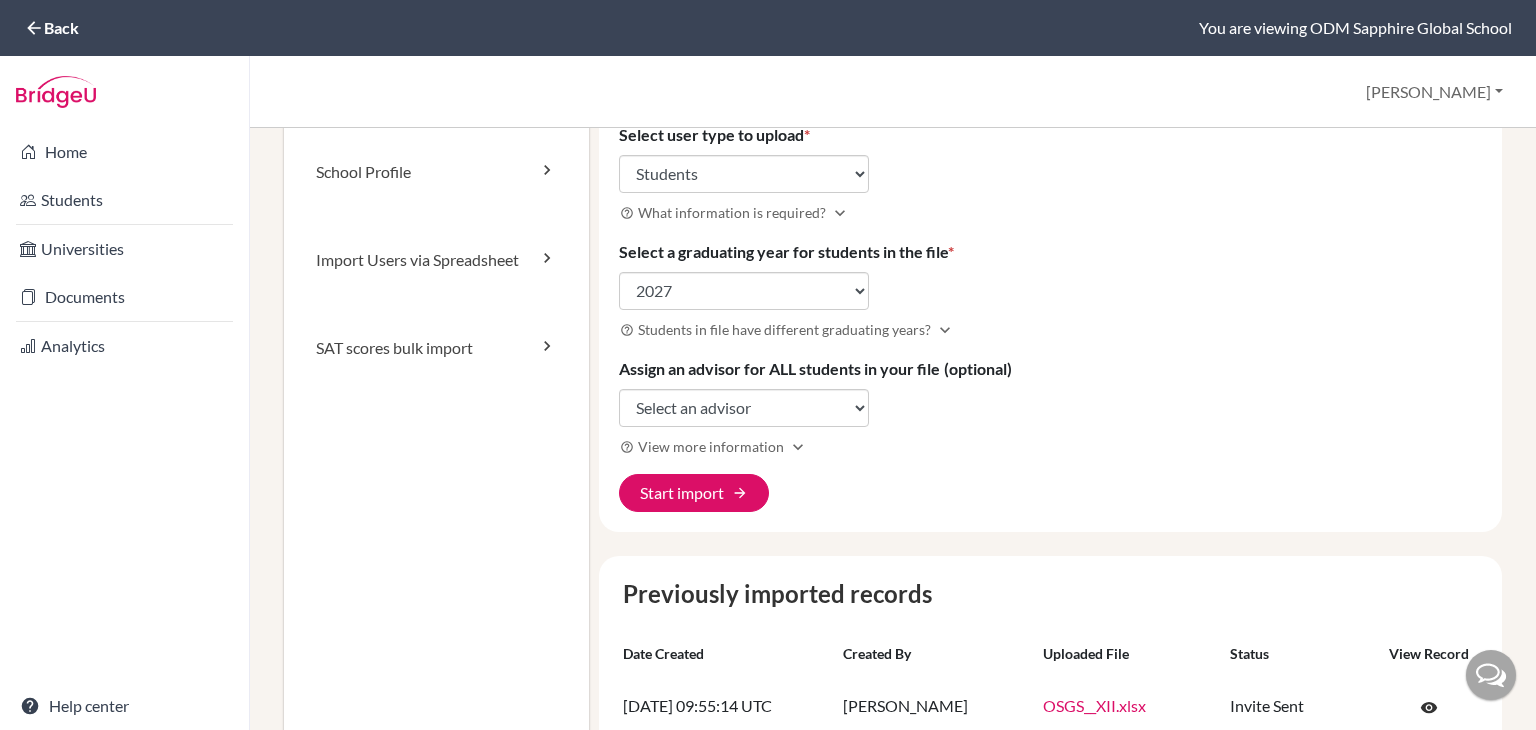 click on "help_outline View more information expand_more" 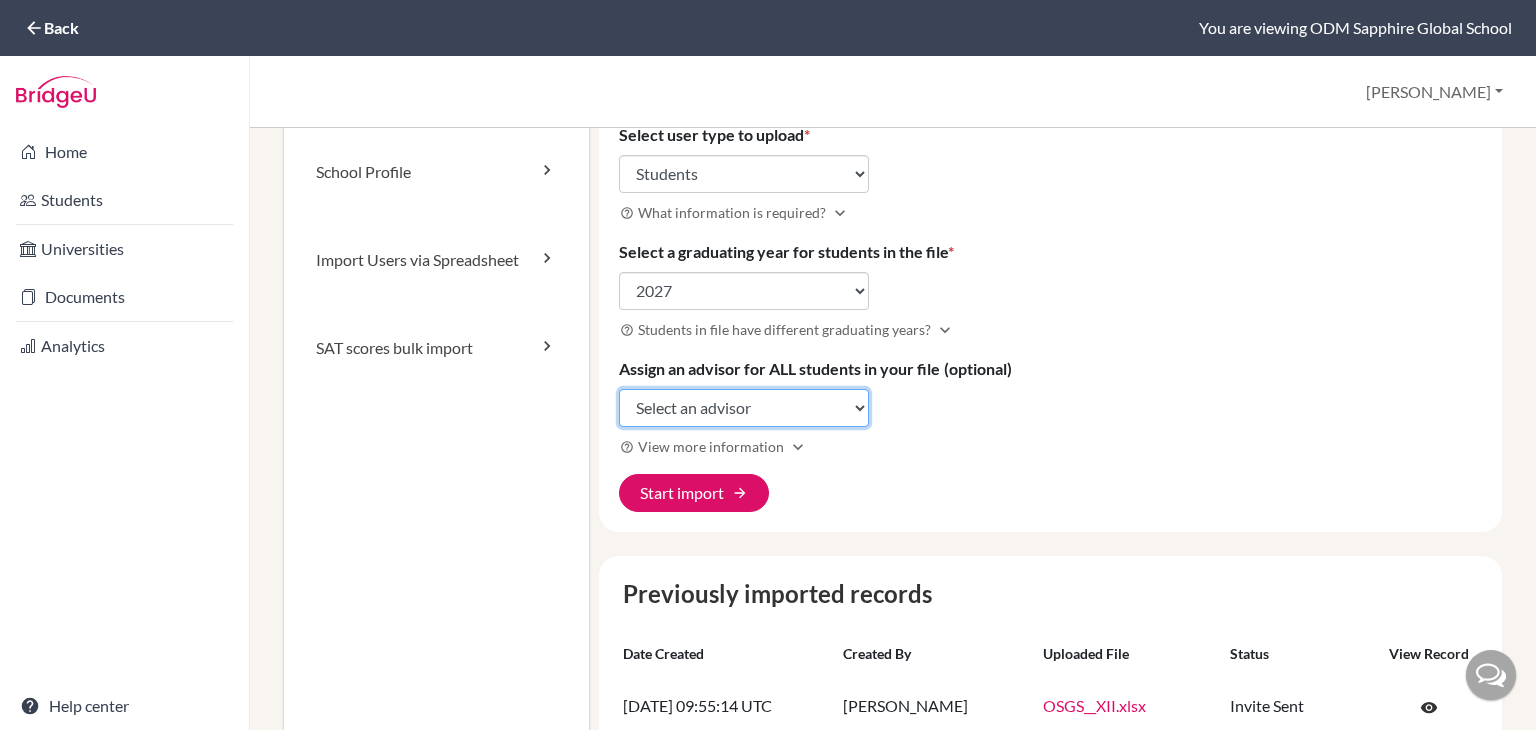 click on "Select an advisor Neha Das Amit Singh" 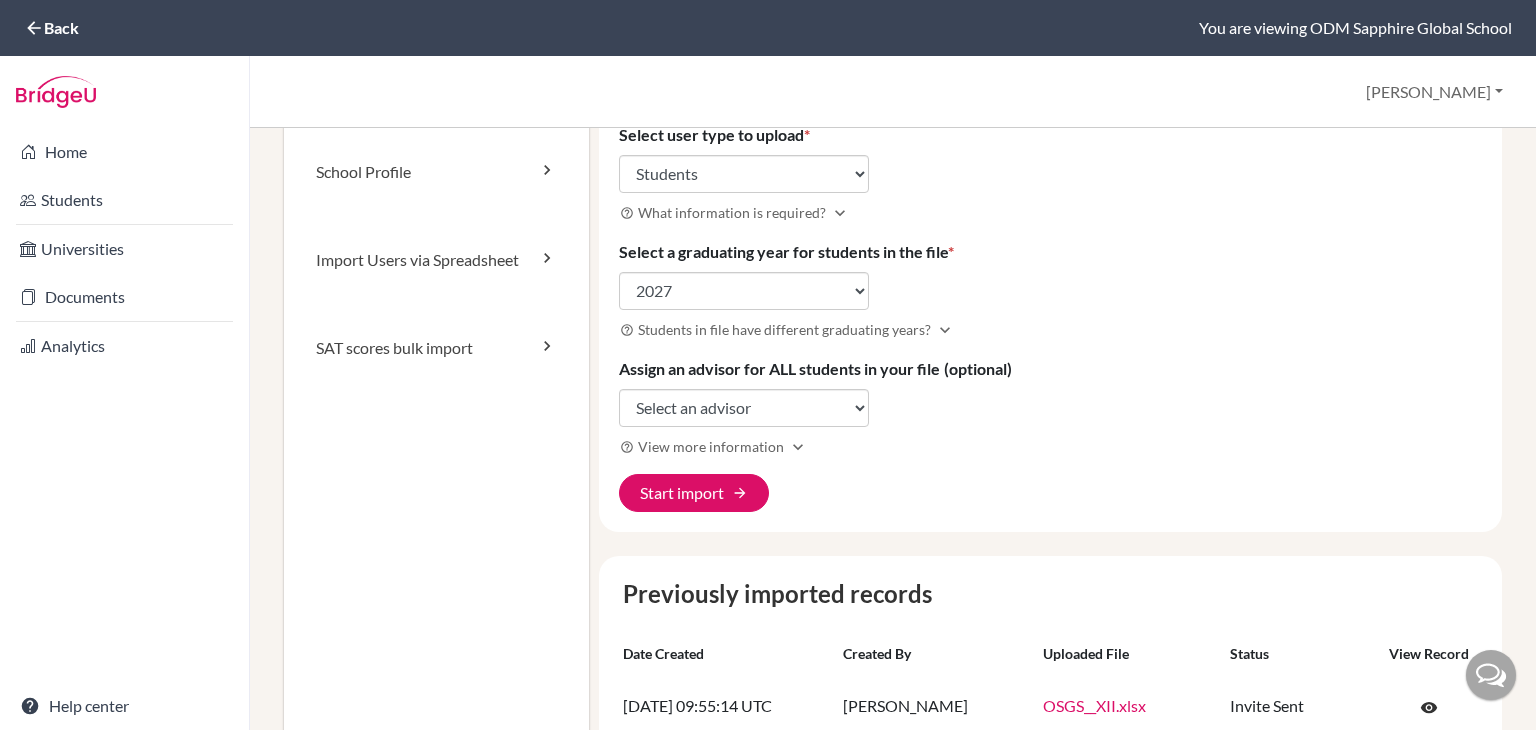 click on "Import new users Visit help center article open_in_new You can use the BridgeU import template in either XLSX or CSV format to bulk create users (students, parents, and staff). Please download the relevant BridgeU import template below to prepare the user data first. Download BridgeU import templates expand_more Select user type to upload * Select user type Students Students and parents Parents Advisors Report writers help_outline What information is required? expand_more Select a graduating year for students in the file * Select a graduating year 2024 2025 2026 2027 2028 2029 help_outline Students in file have different graduating years? expand_more Assign an advisor for ALL students in your file (optional) Select an advisor Neha Das Amit Singh help_outline View more information expand_more Start import arrow_forward" at bounding box center [1051, 242] 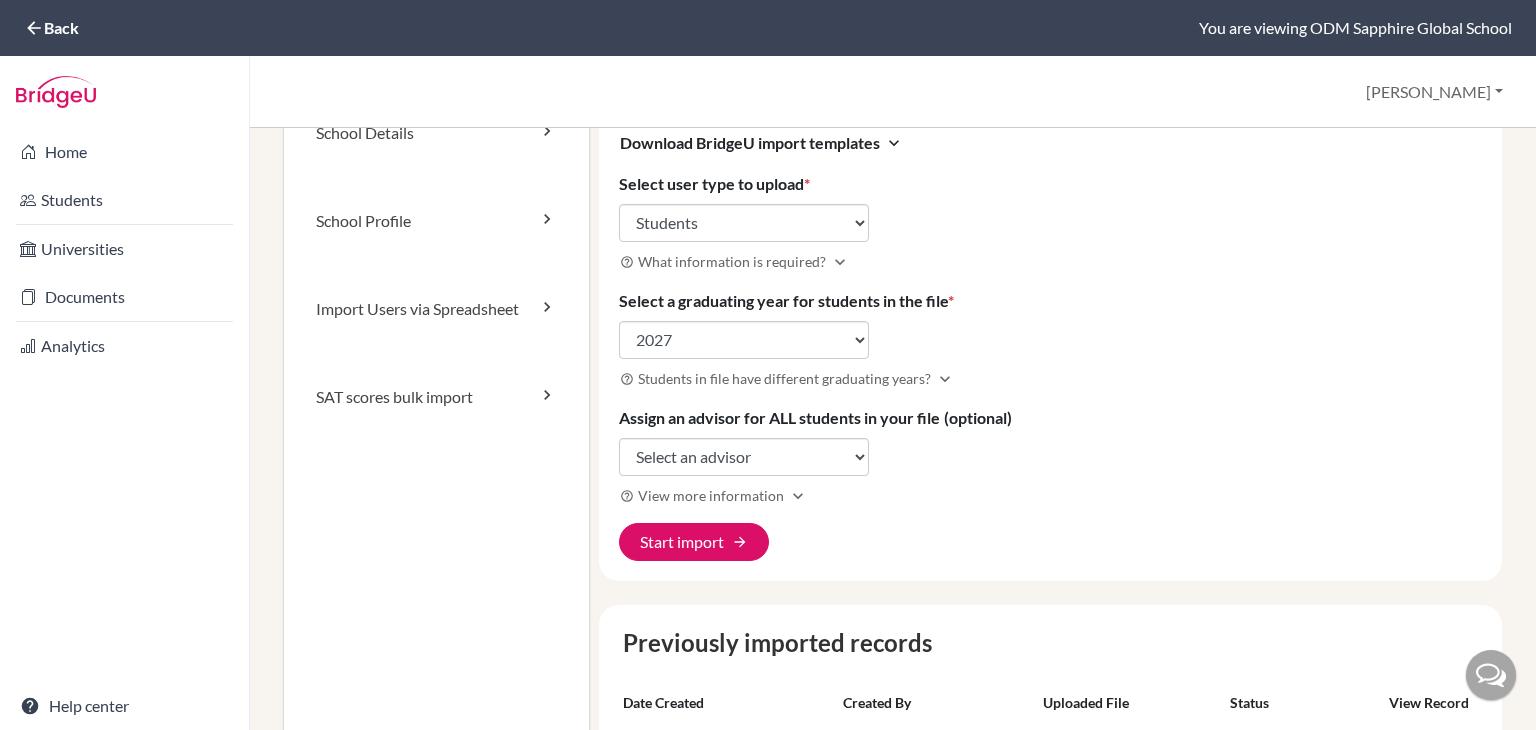 scroll, scrollTop: 200, scrollLeft: 0, axis: vertical 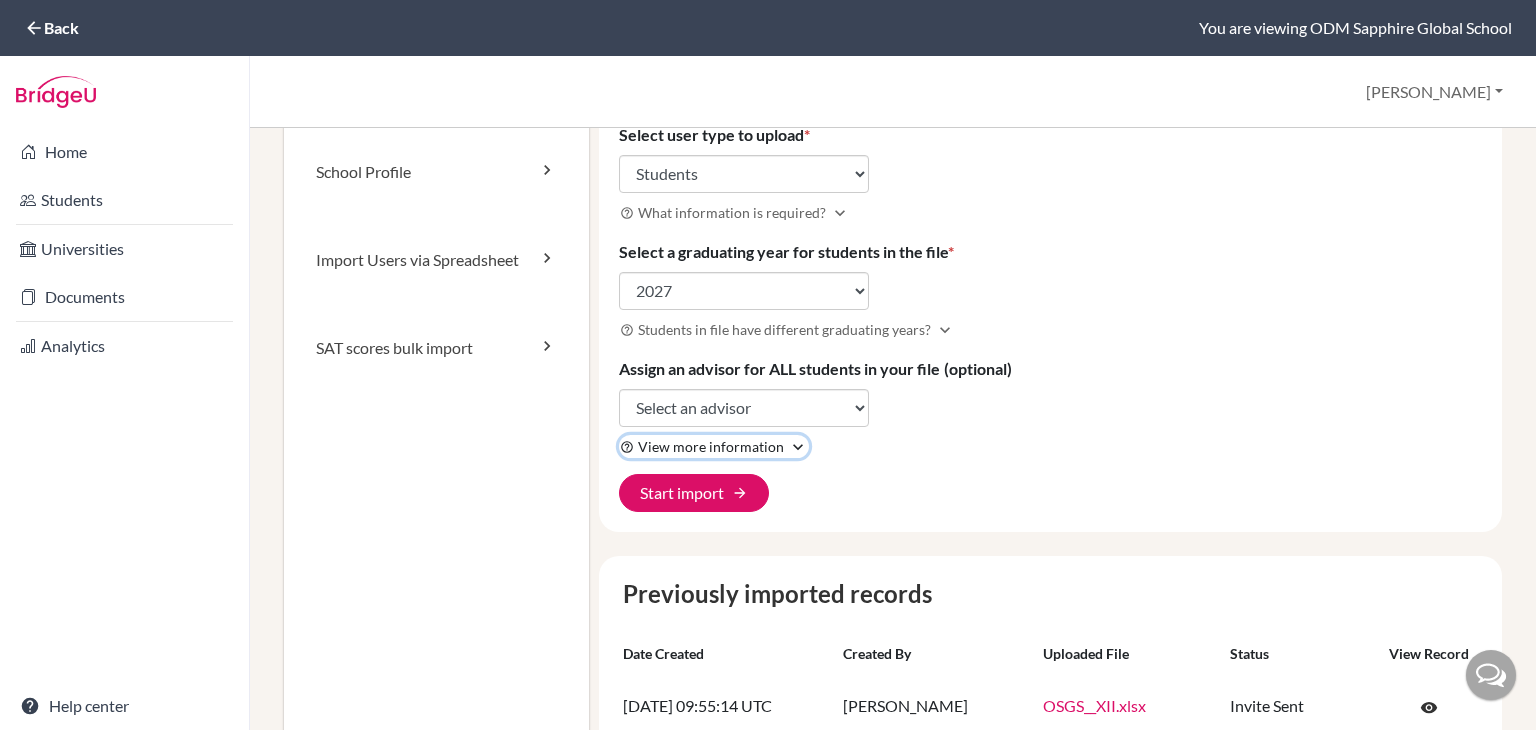 click on "View more information" at bounding box center (711, 446) 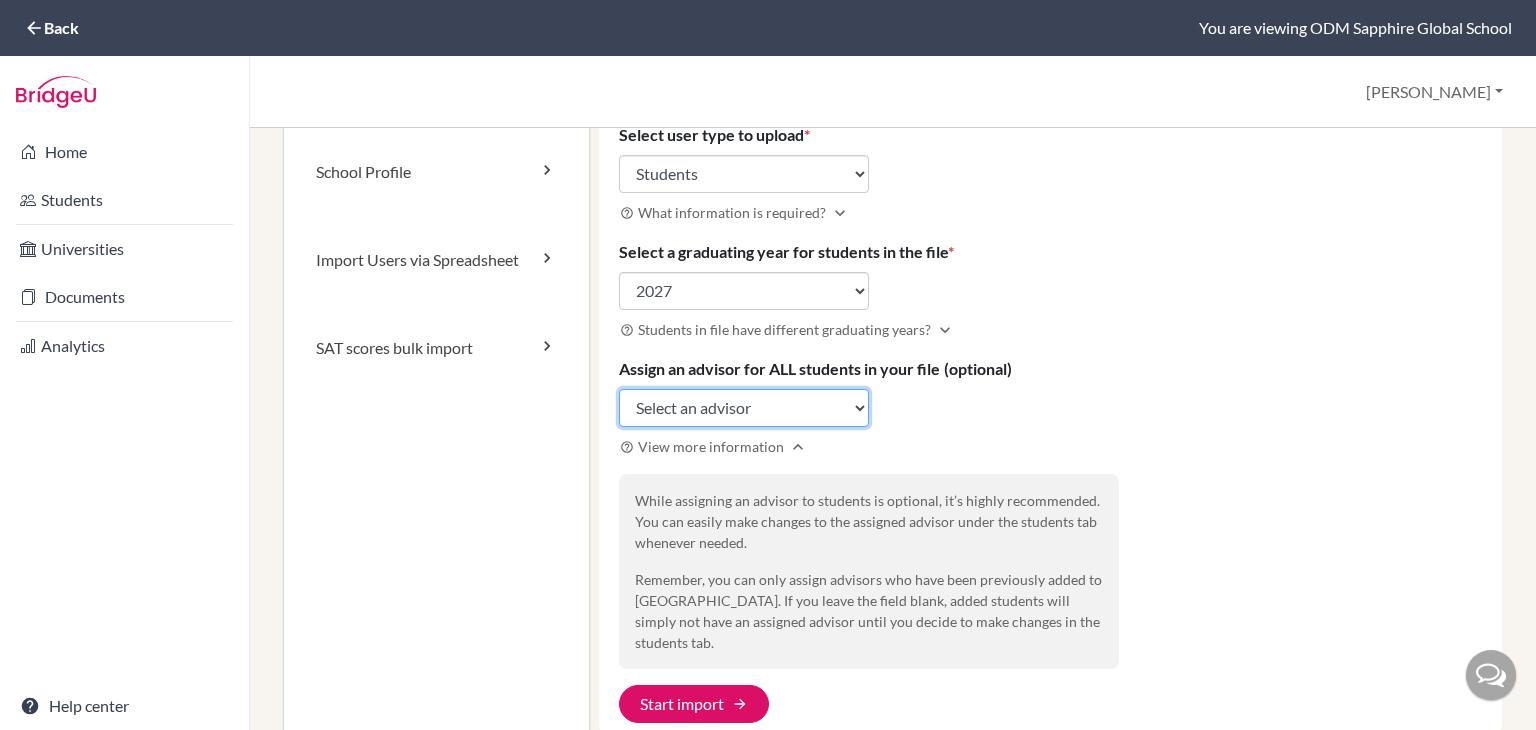 click on "Select an advisor Neha Das Amit Singh" 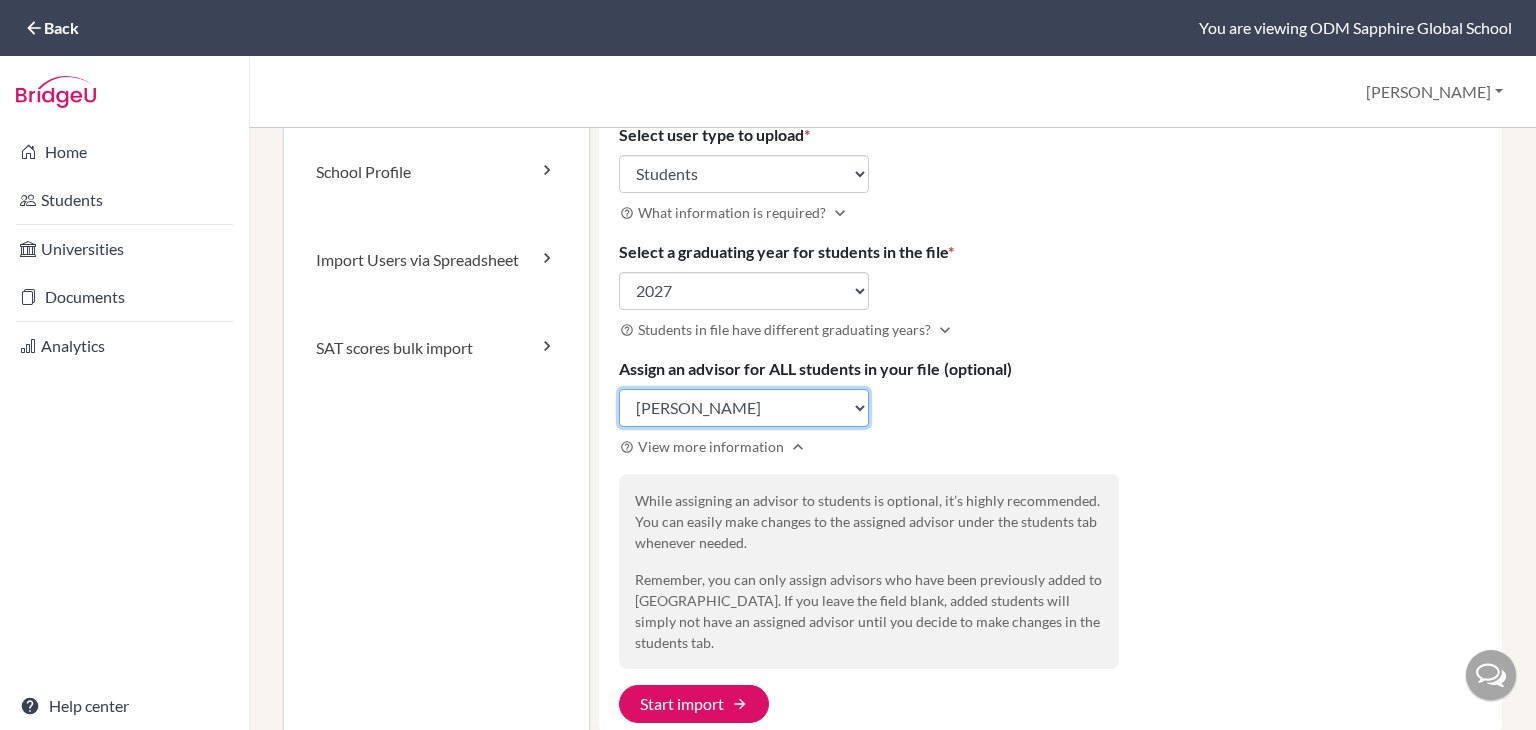 click on "Select an advisor Neha Das Amit Singh" 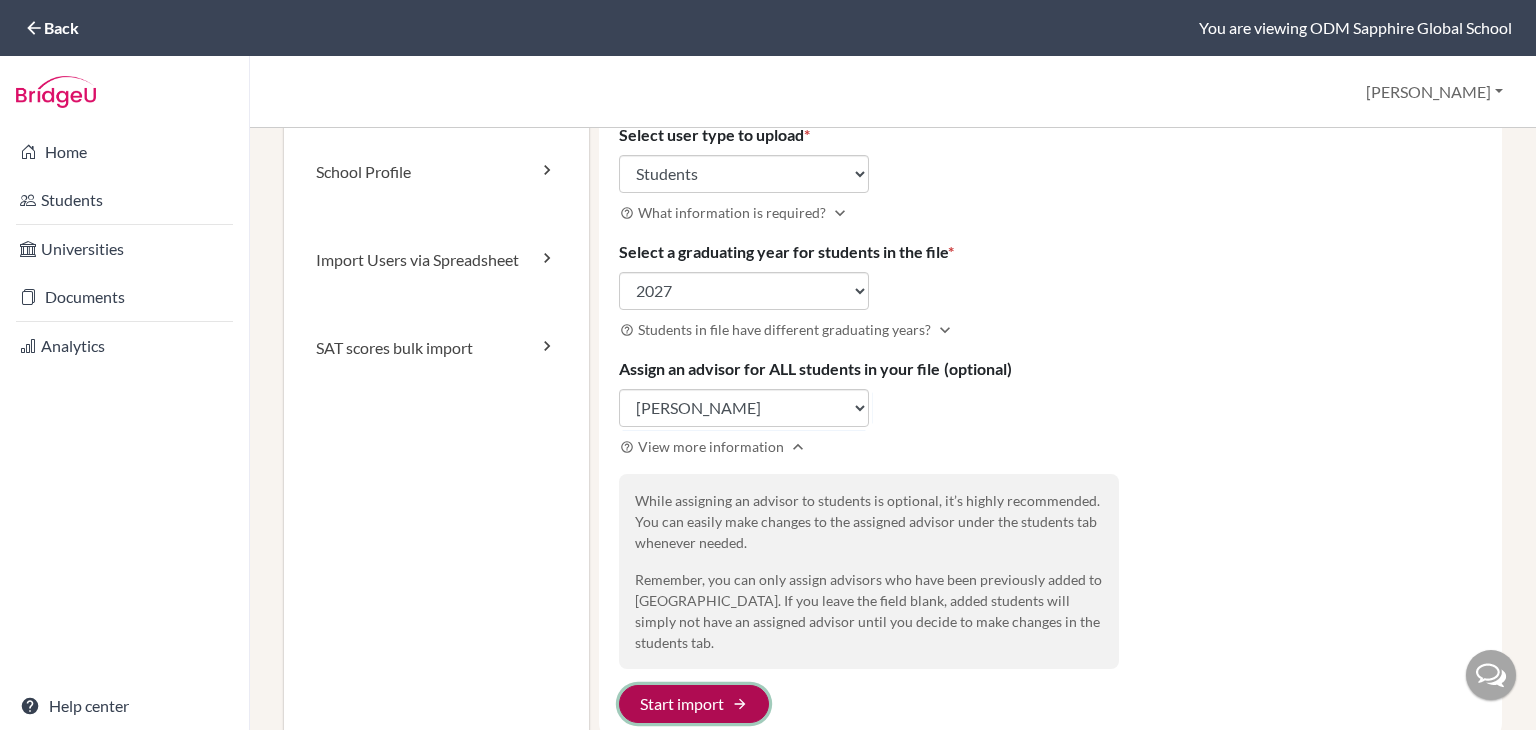click on "Start import arrow_forward" 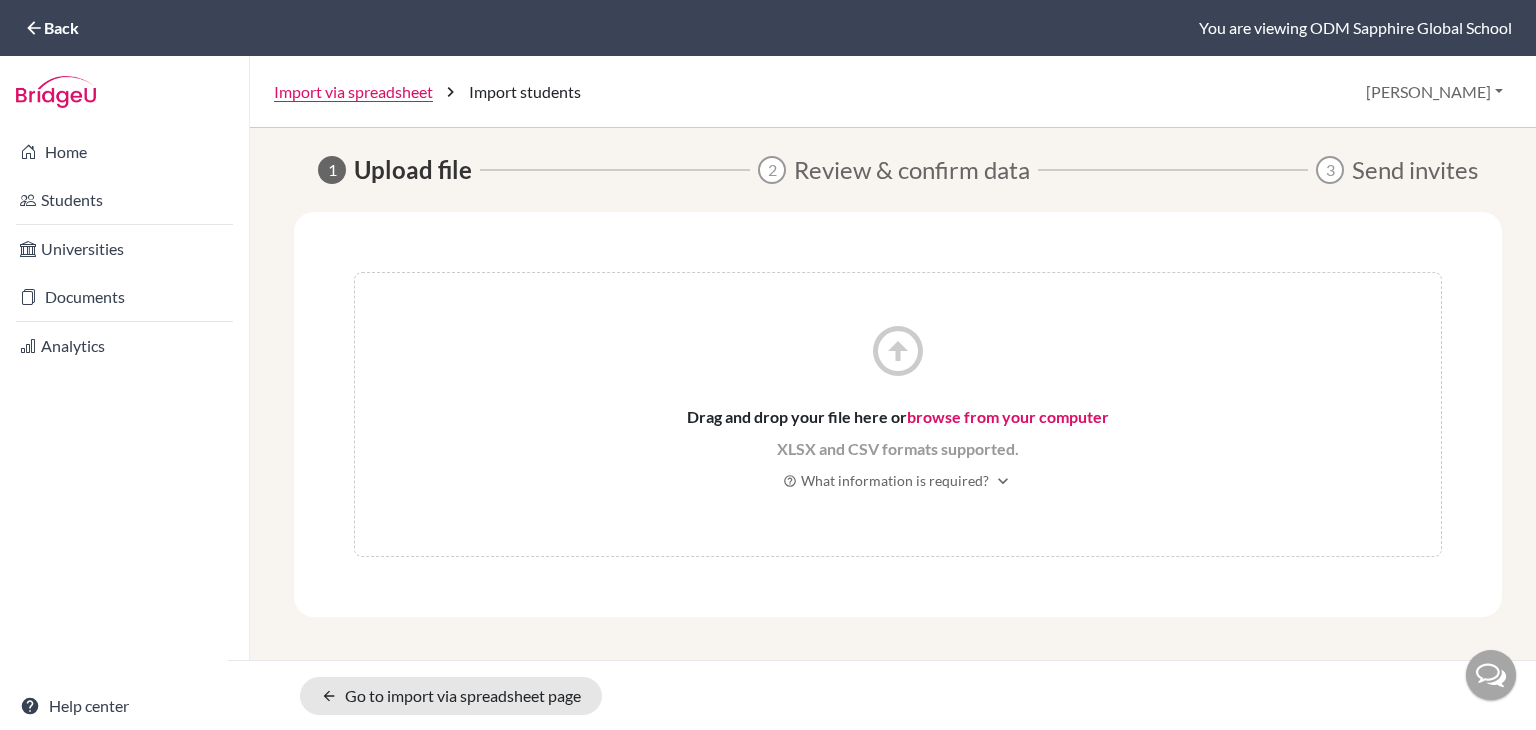 scroll, scrollTop: 0, scrollLeft: 0, axis: both 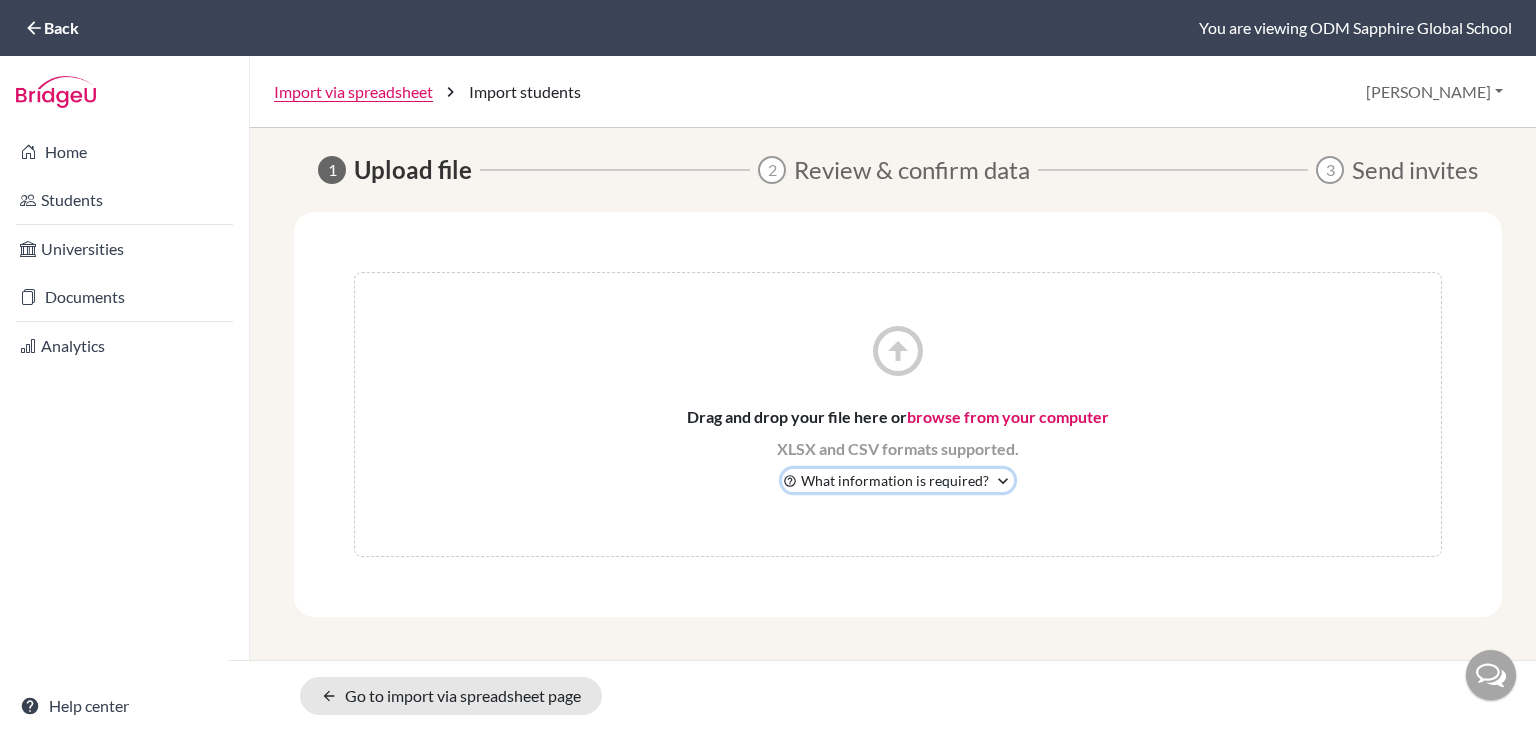 click on "What information is required?" at bounding box center (895, 480) 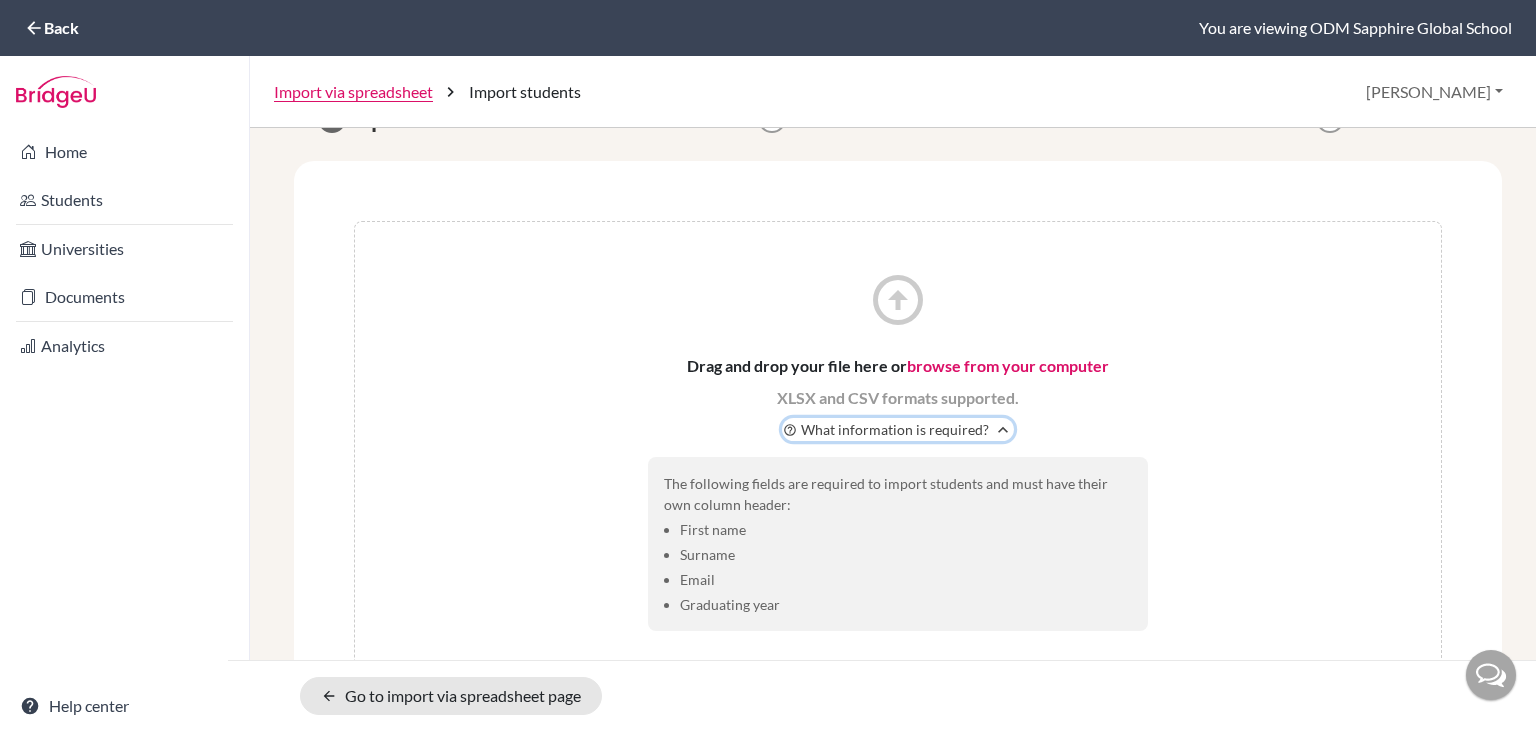 scroll, scrollTop: 100, scrollLeft: 0, axis: vertical 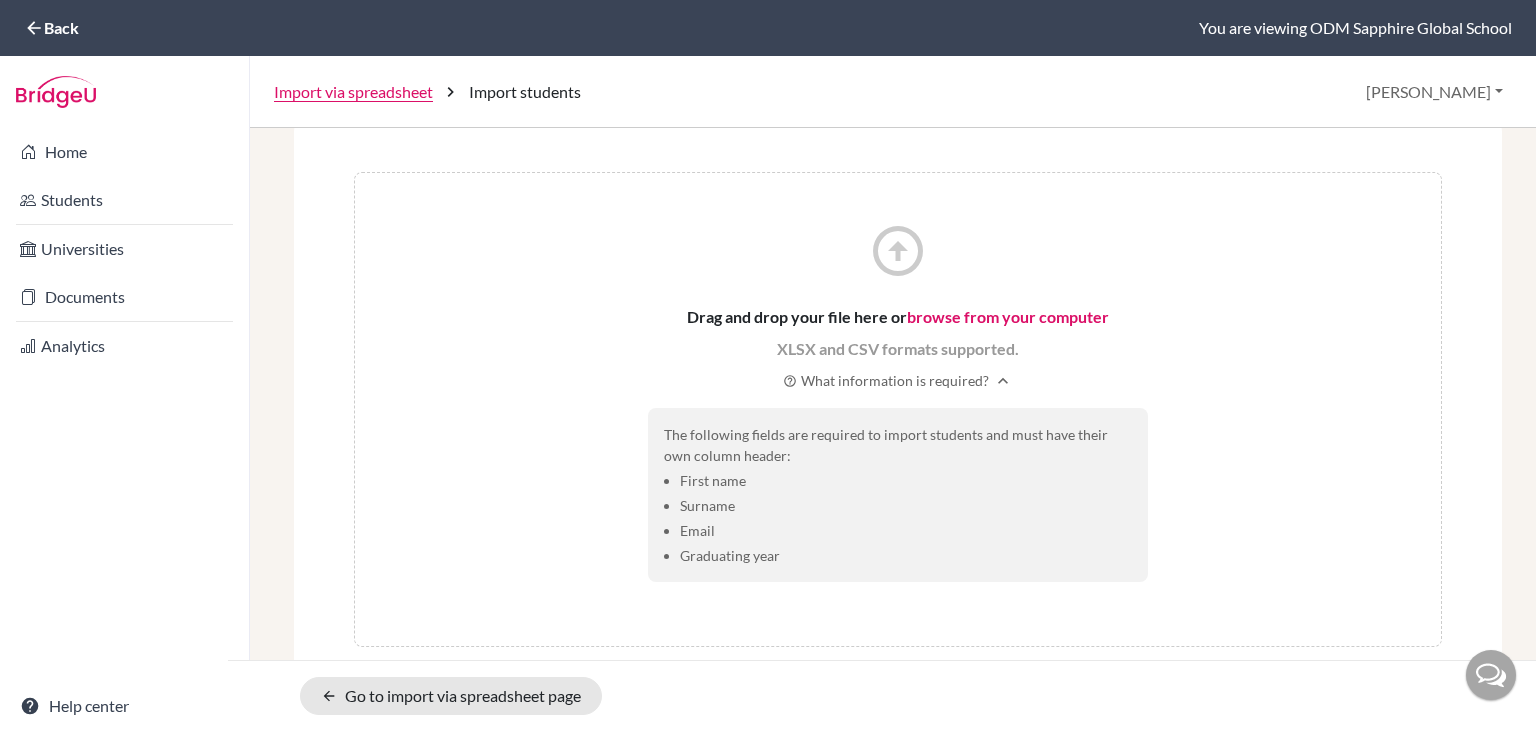 click on "First name" 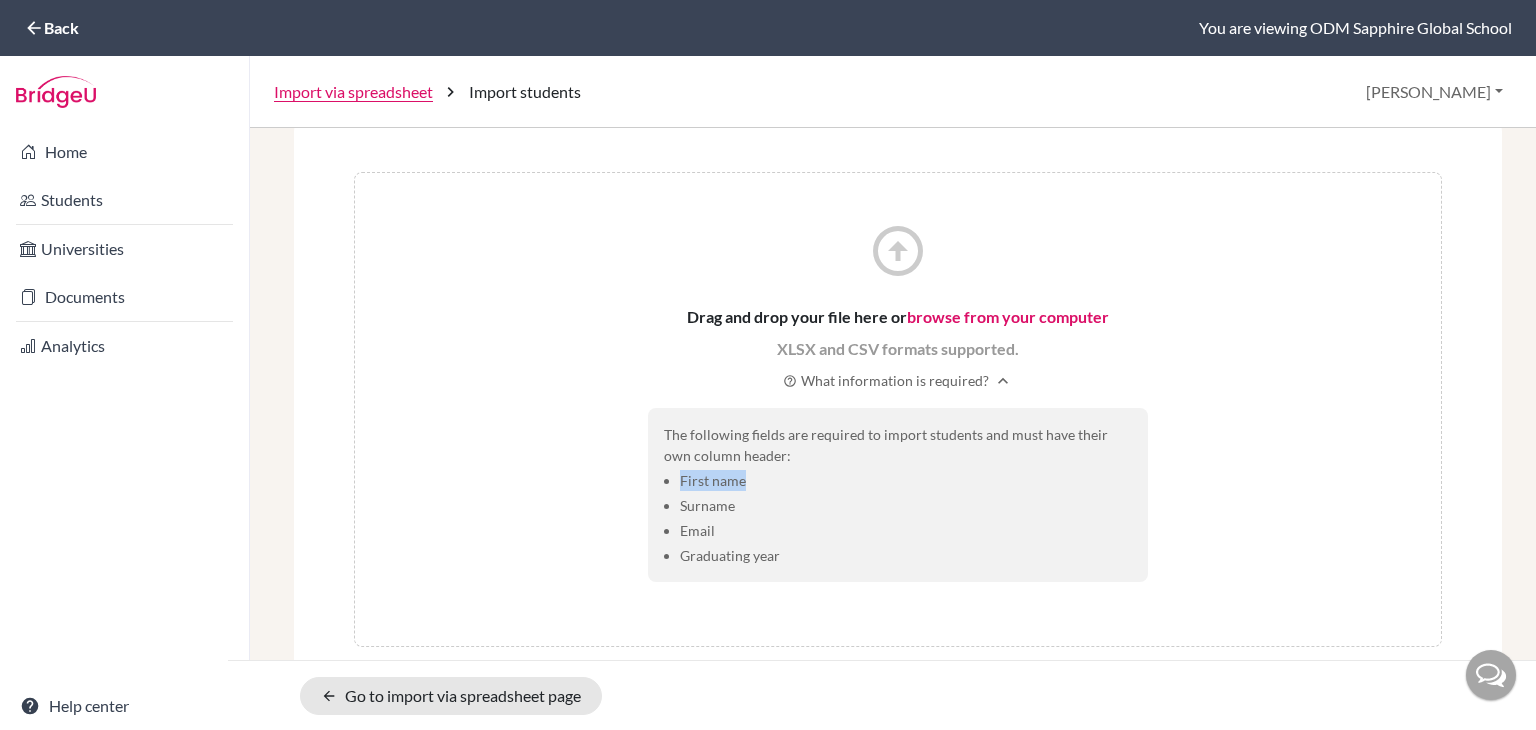 drag, startPoint x: 674, startPoint y: 482, endPoint x: 735, endPoint y: 477, distance: 61.204575 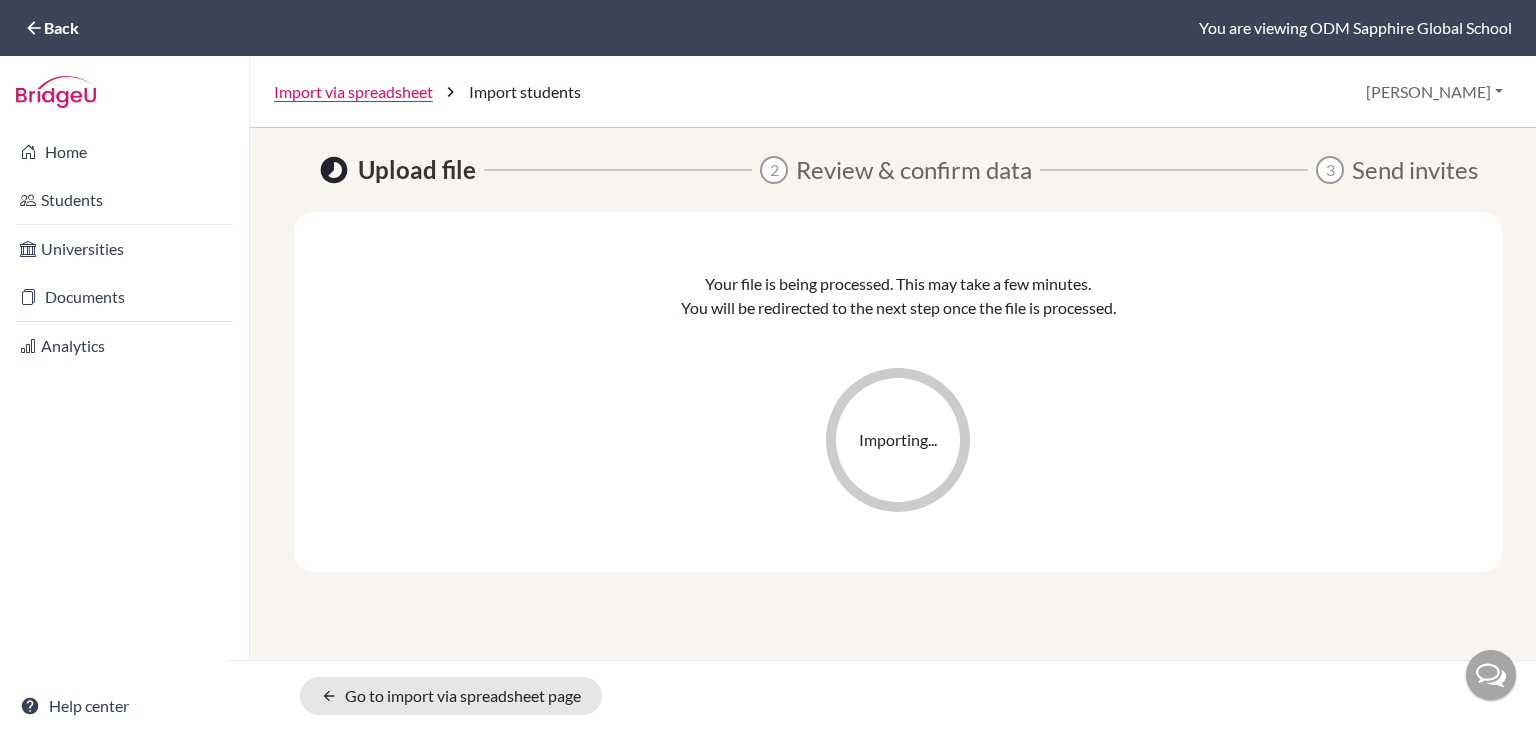 scroll, scrollTop: 0, scrollLeft: 0, axis: both 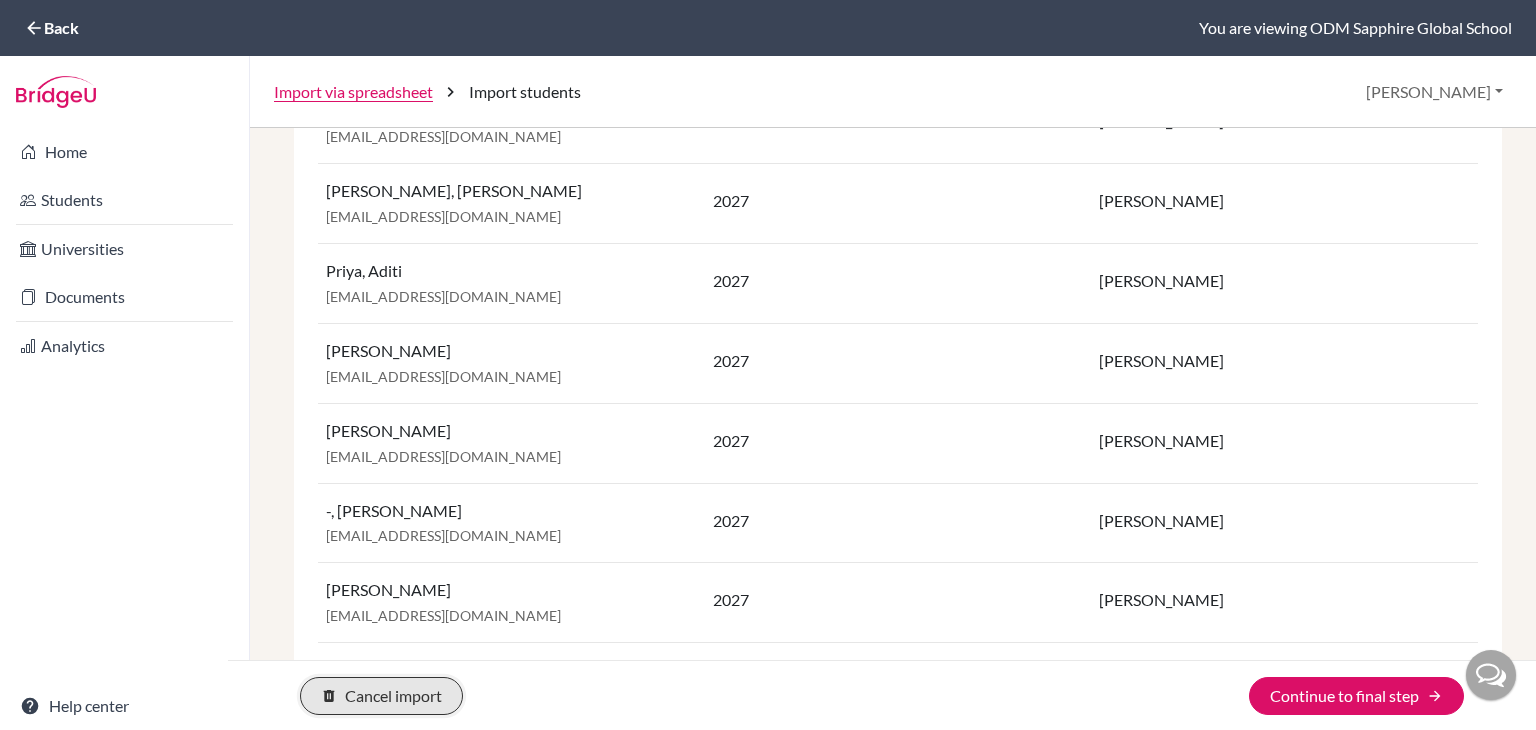 click on "delete Cancel import" 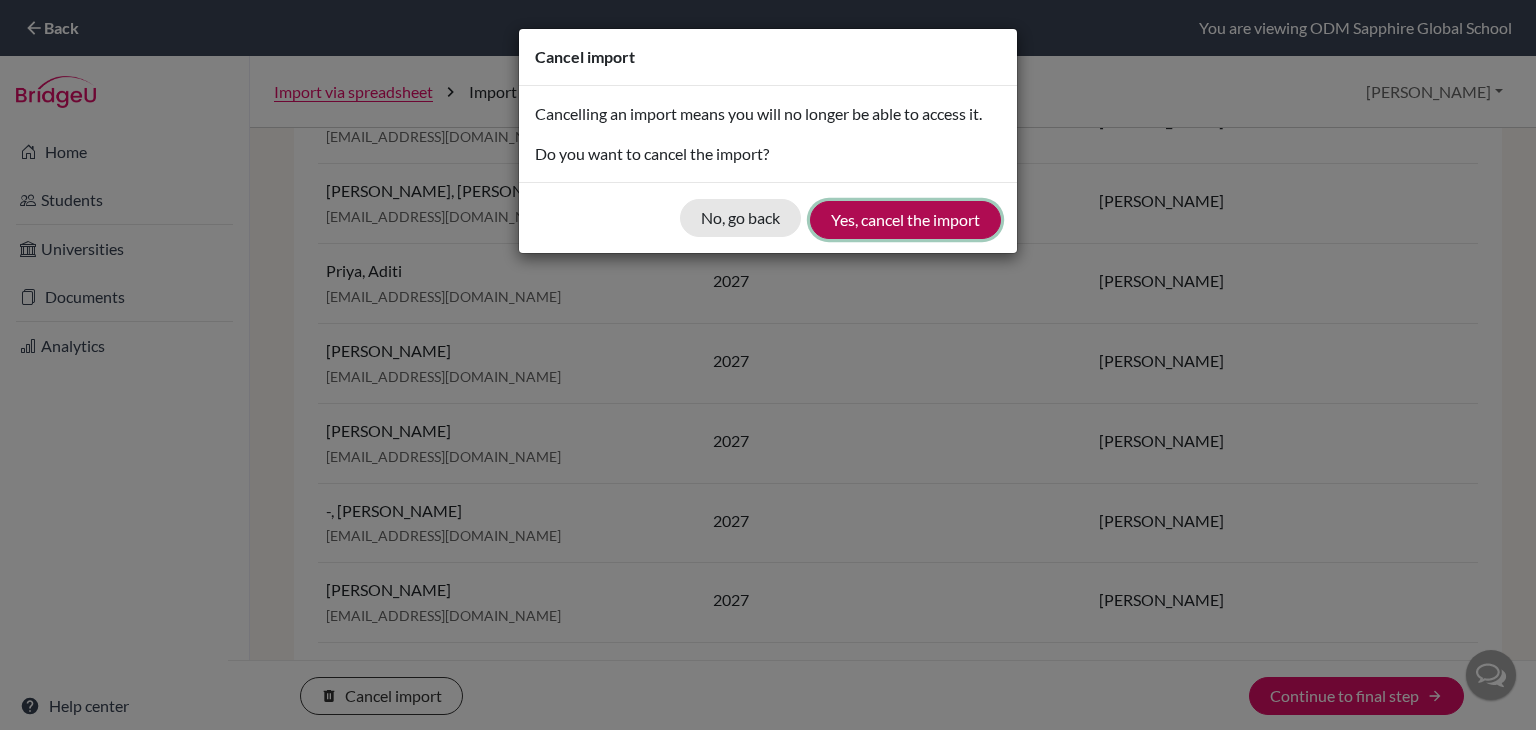 click on "Yes, cancel the import" at bounding box center (905, 220) 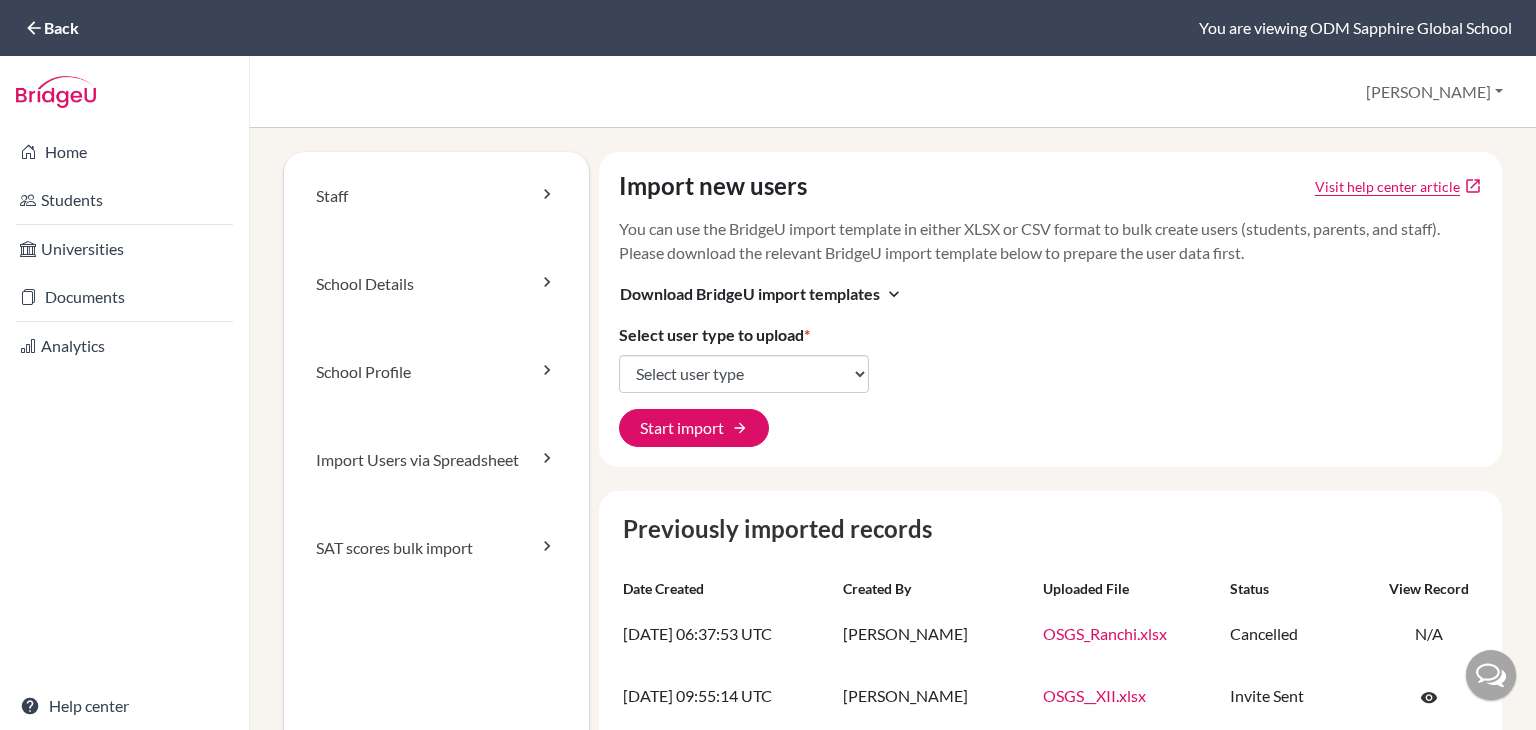 scroll, scrollTop: 0, scrollLeft: 0, axis: both 